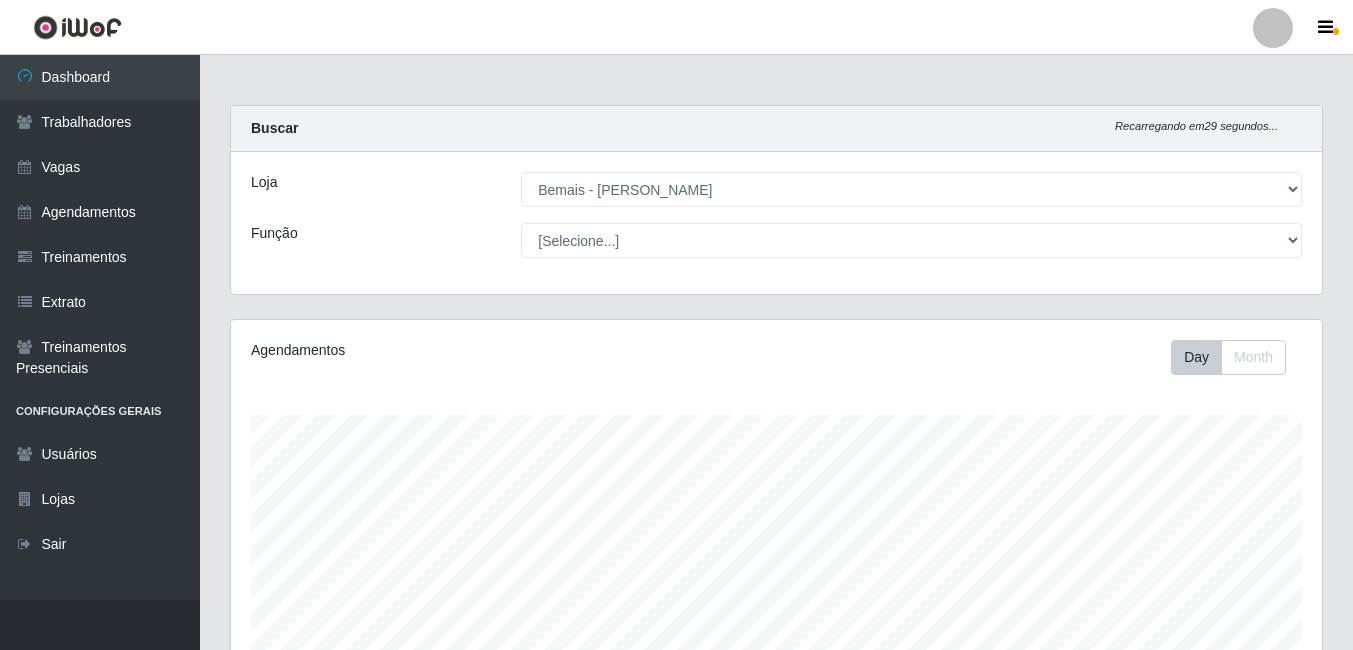 select on "230" 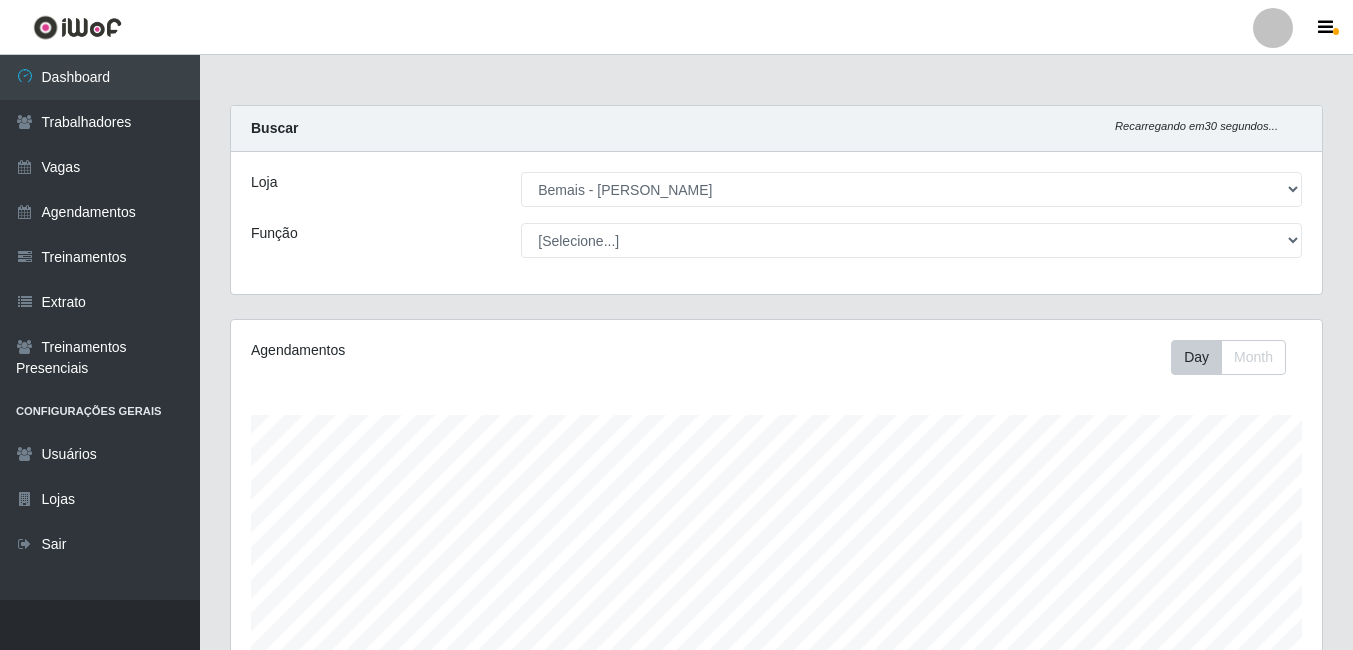 scroll, scrollTop: 0, scrollLeft: 0, axis: both 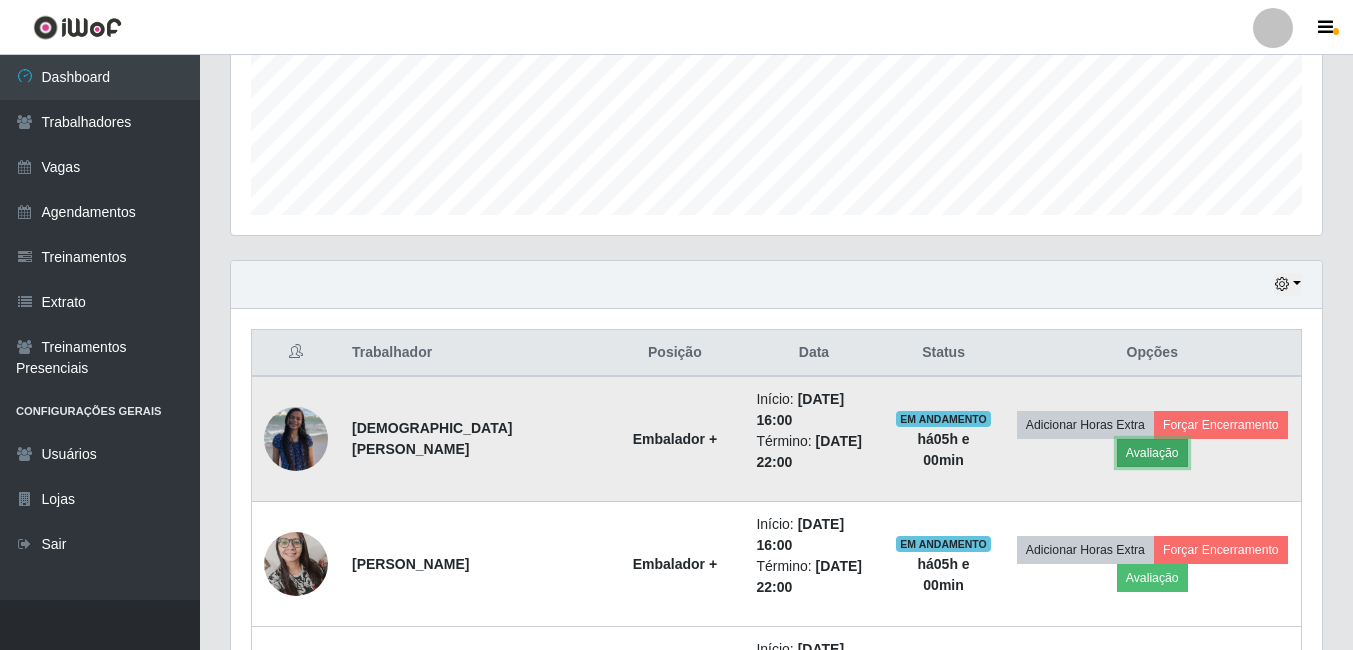click on "Avaliação" at bounding box center [1152, 453] 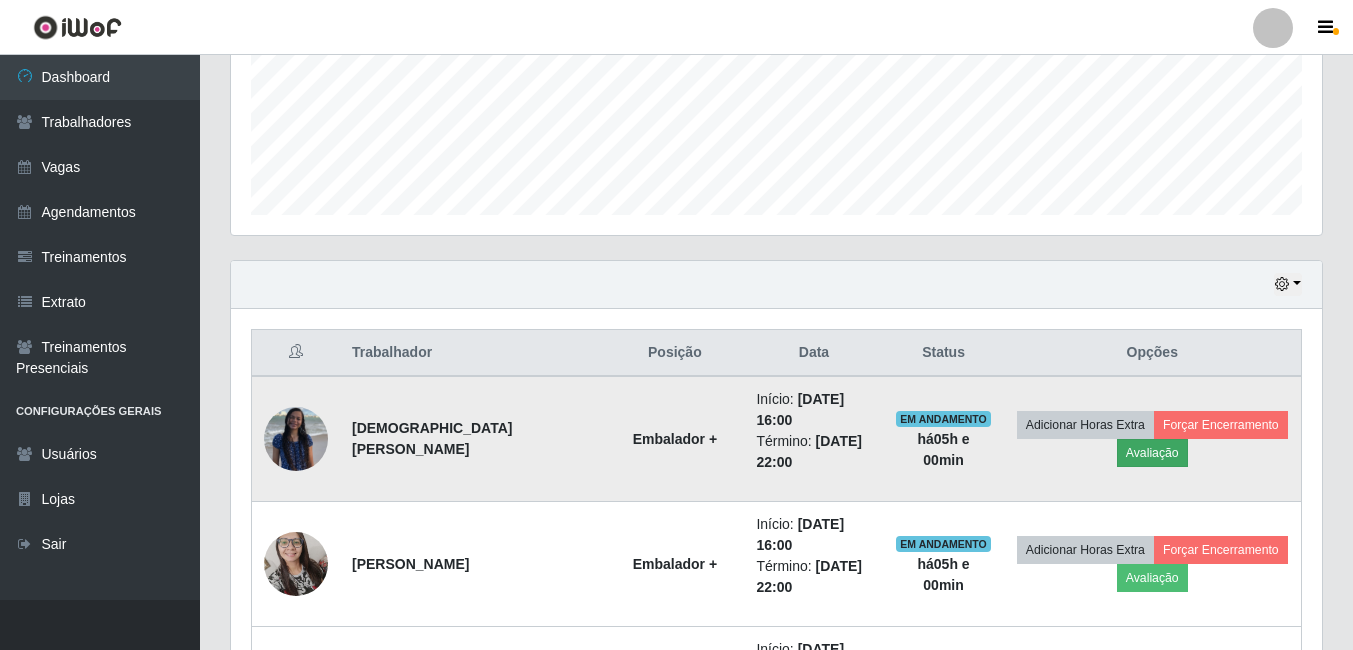 scroll, scrollTop: 999585, scrollLeft: 998919, axis: both 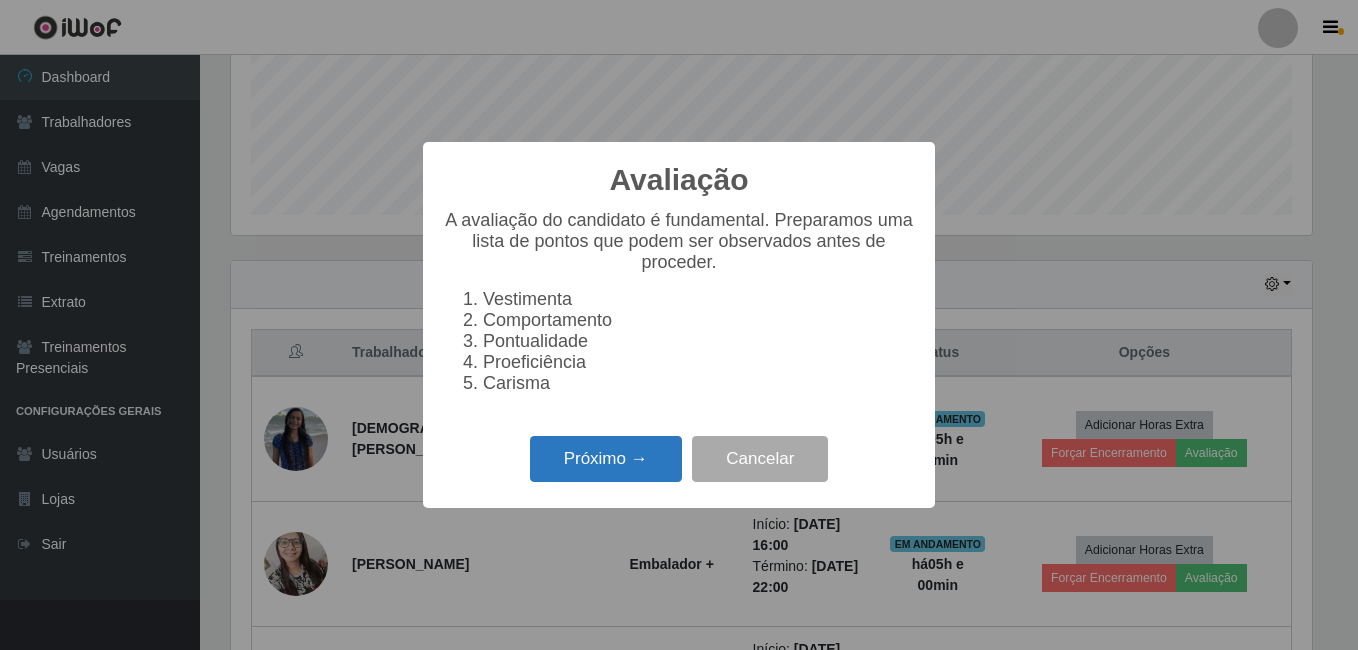 click on "Próximo →" at bounding box center [606, 459] 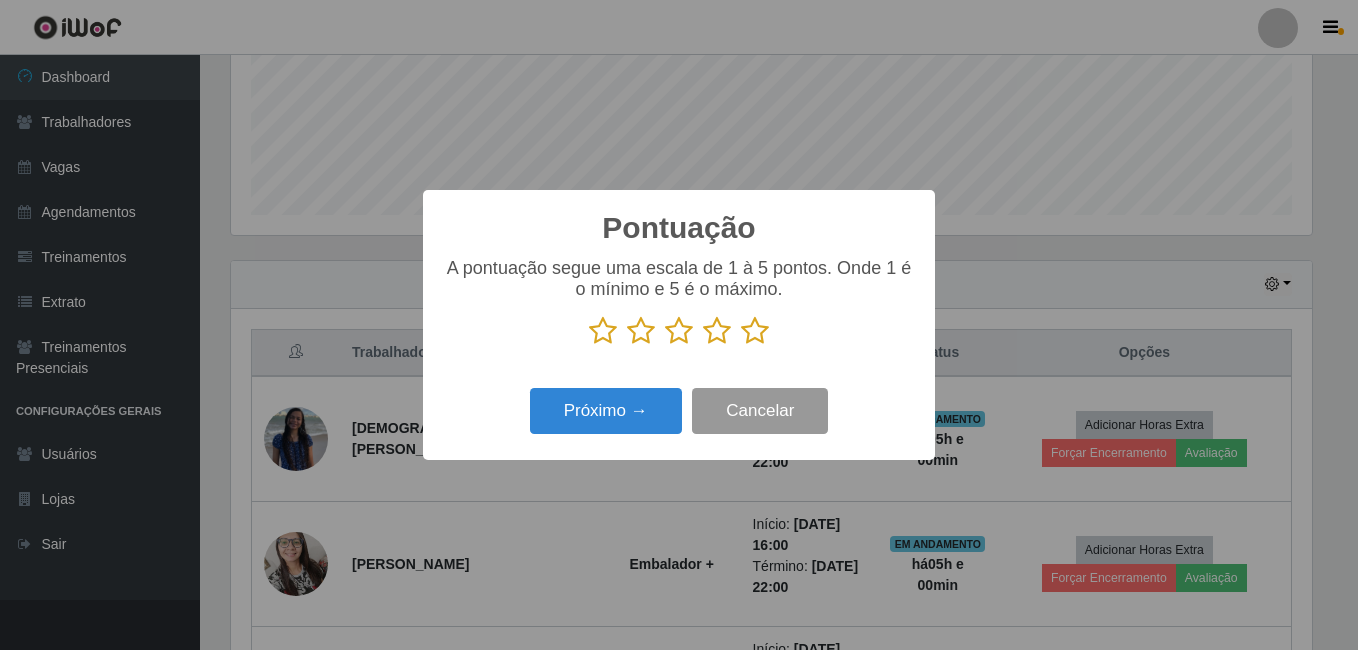 scroll, scrollTop: 999585, scrollLeft: 998919, axis: both 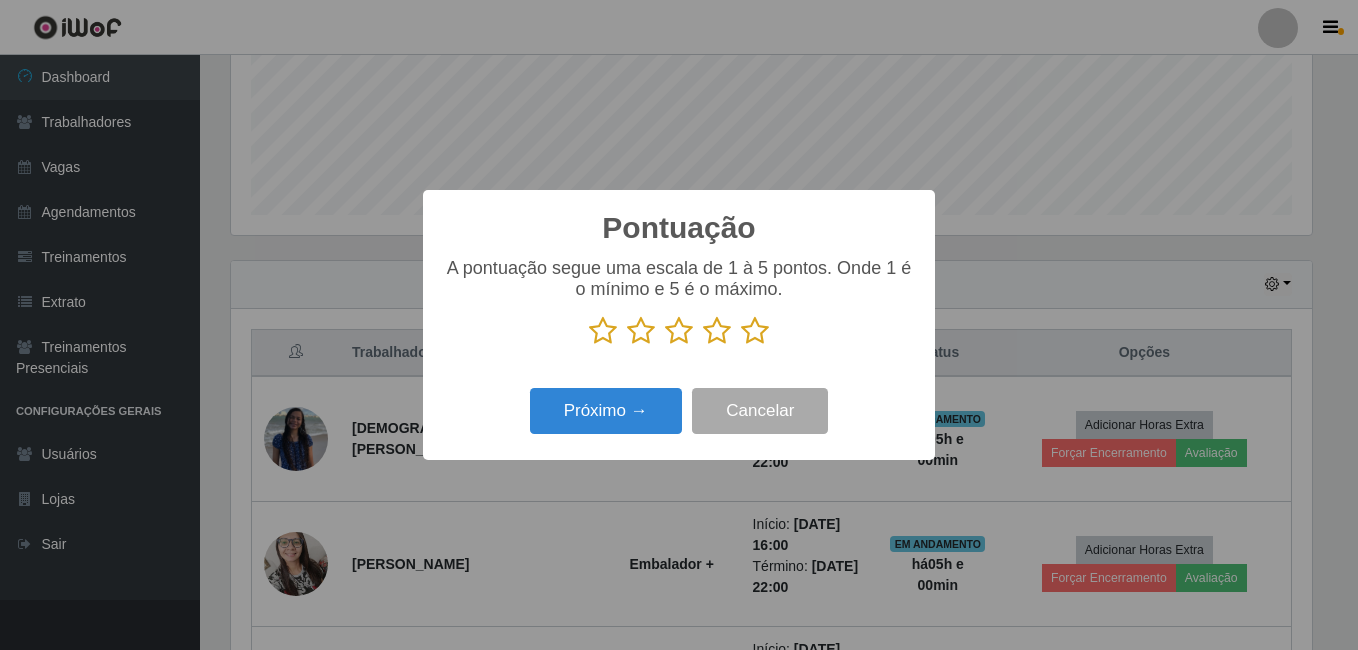 drag, startPoint x: 760, startPoint y: 332, endPoint x: 657, endPoint y: 408, distance: 128.0039 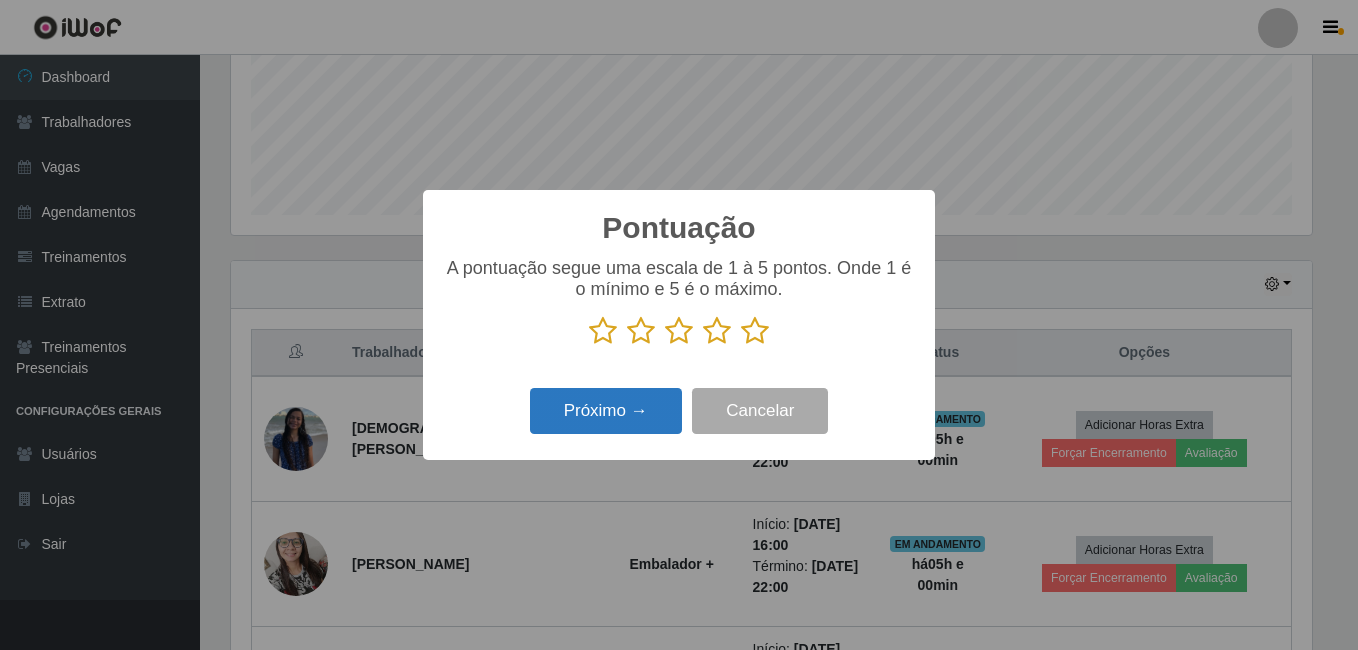 click at bounding box center [755, 331] 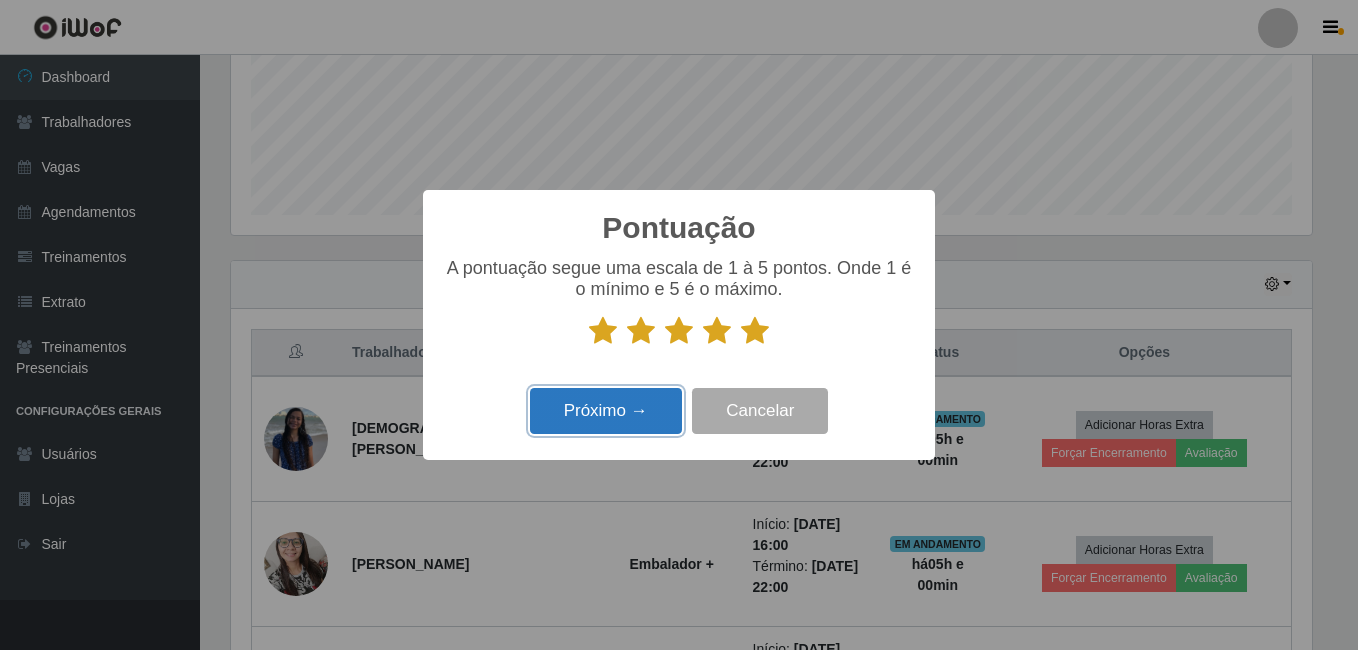 click on "Próximo →" at bounding box center (606, 411) 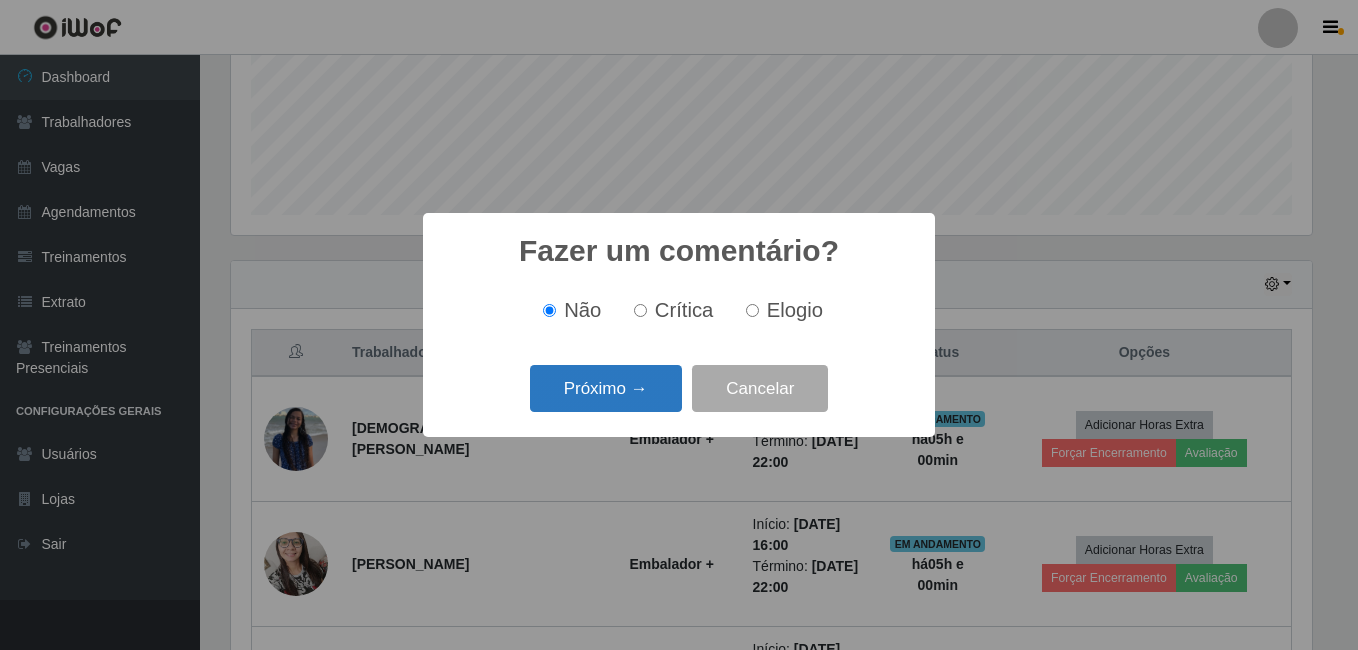 click on "Próximo →" at bounding box center [606, 388] 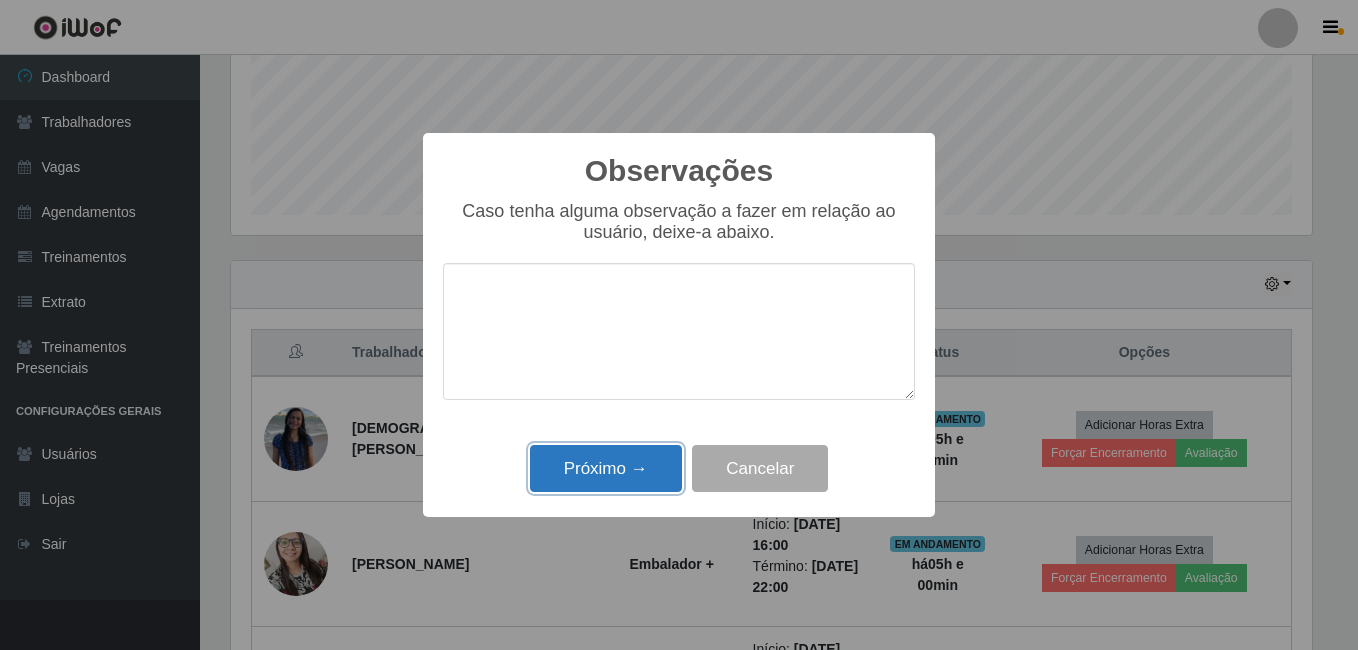 click on "Próximo →" at bounding box center [606, 468] 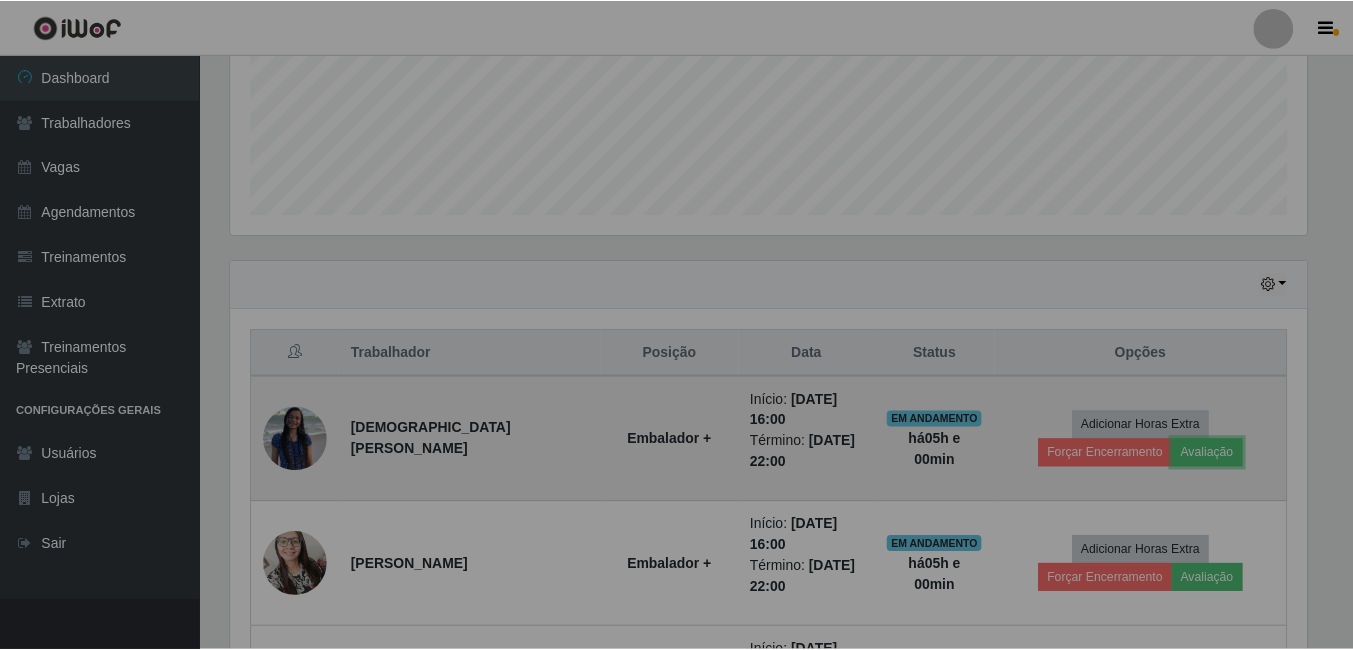 scroll, scrollTop: 999585, scrollLeft: 998909, axis: both 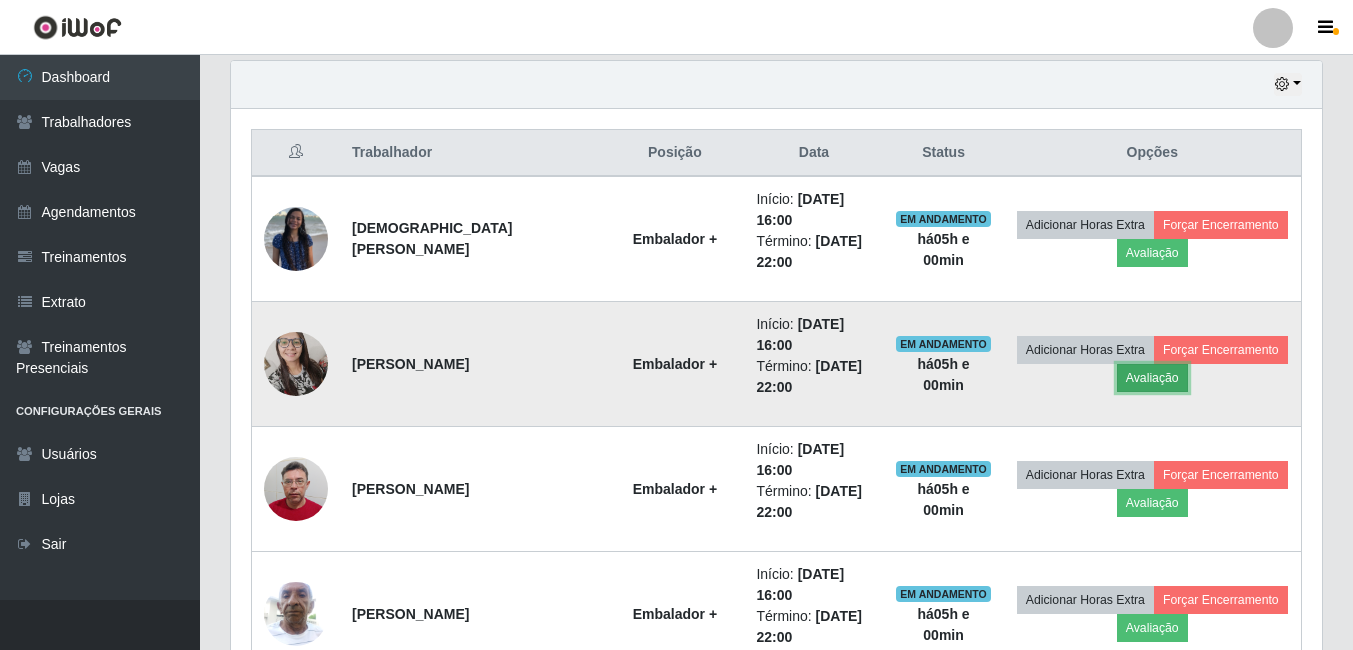 click on "Avaliação" at bounding box center (1152, 378) 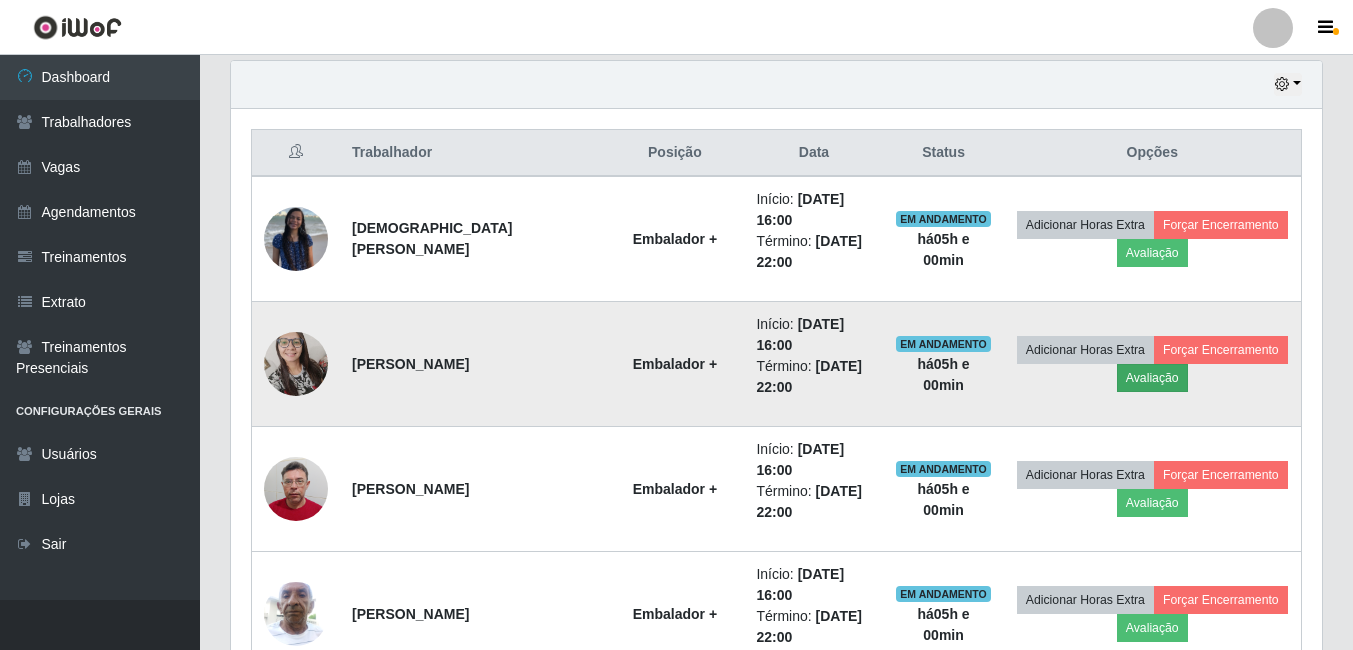 scroll, scrollTop: 999585, scrollLeft: 998919, axis: both 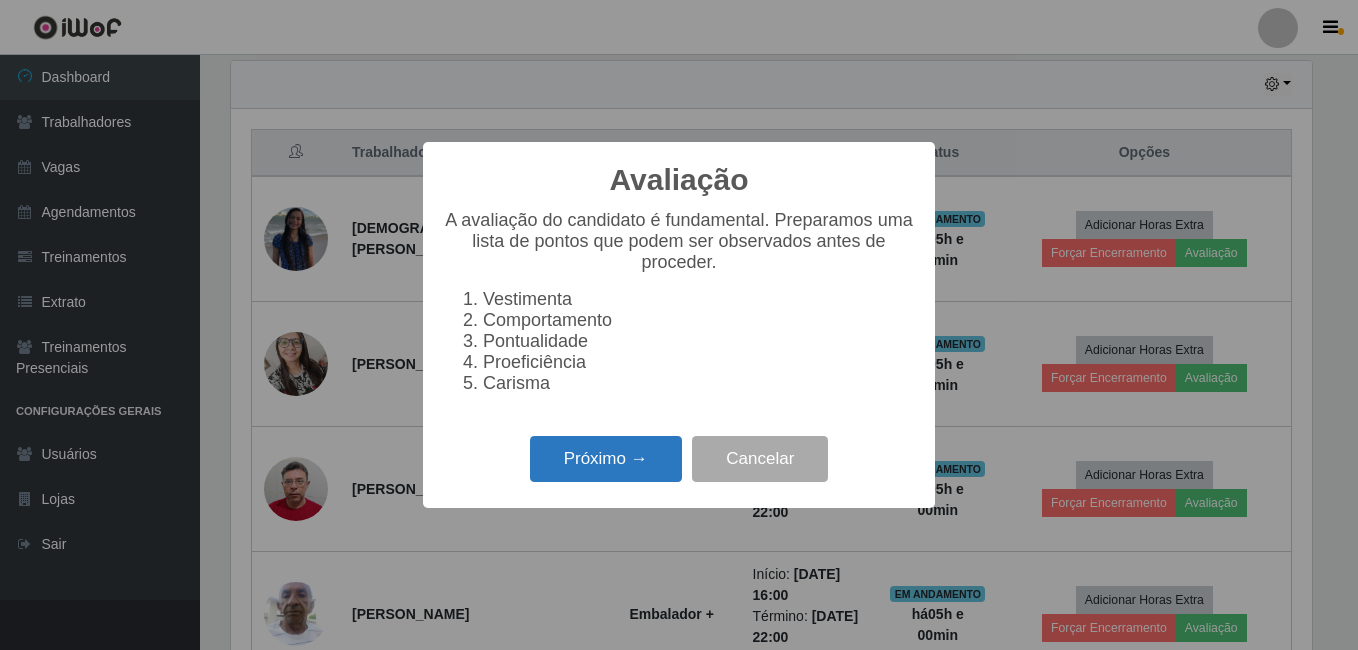 click on "Próximo →" at bounding box center [606, 459] 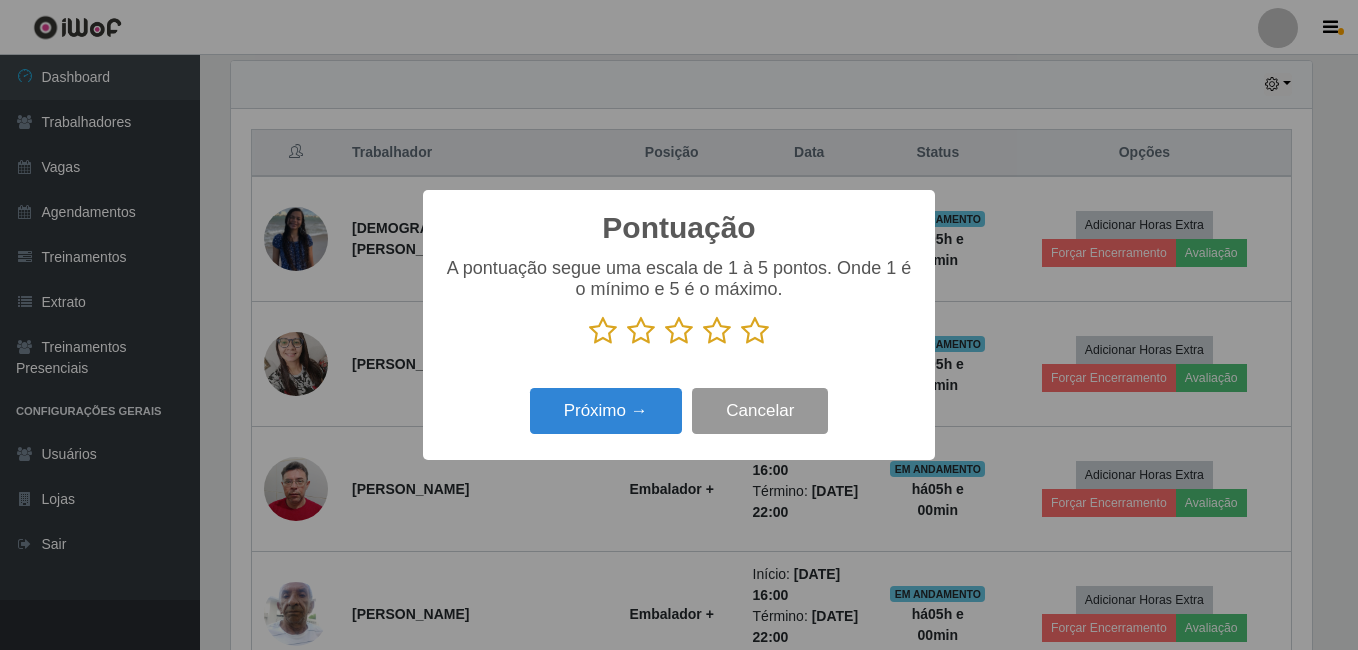 scroll, scrollTop: 999585, scrollLeft: 998919, axis: both 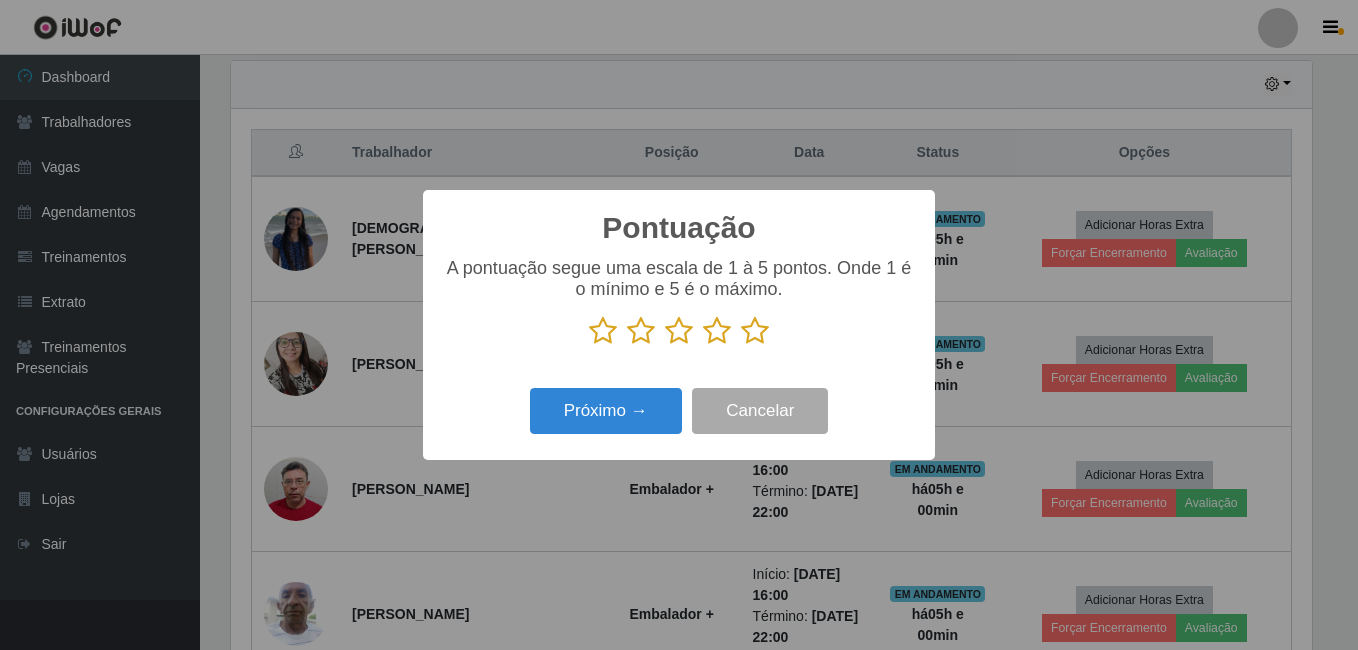 click at bounding box center [755, 331] 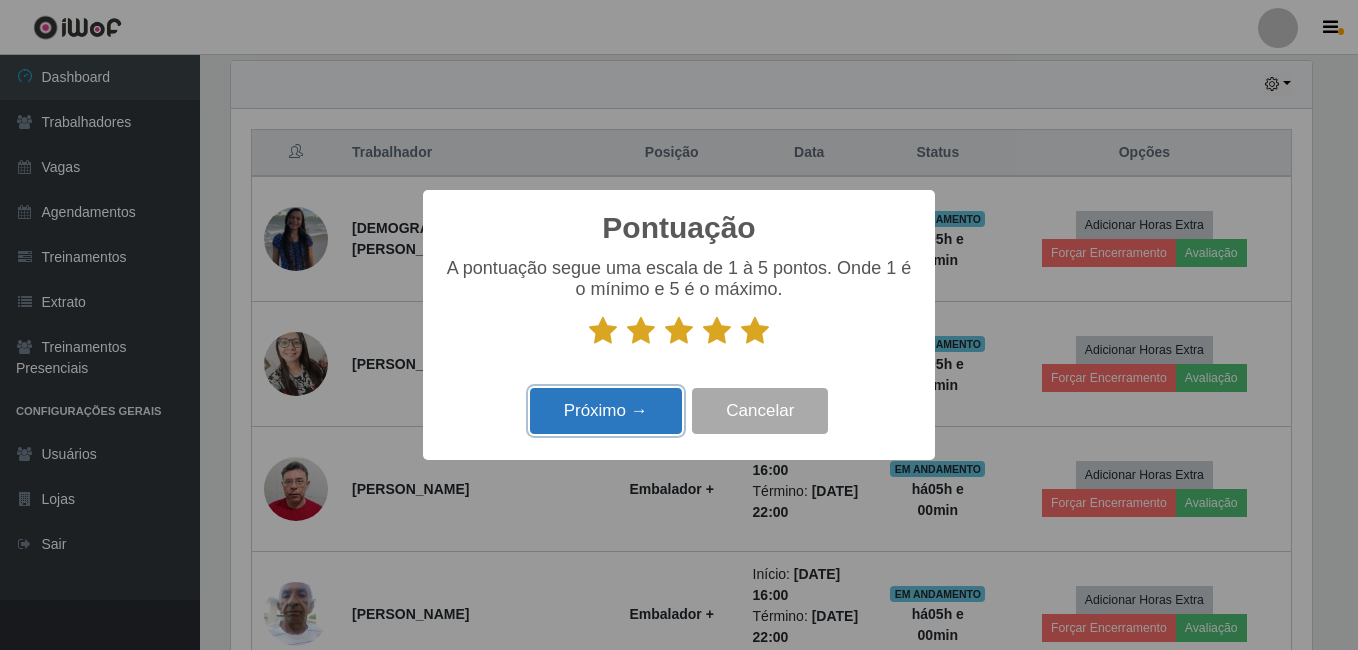 click on "Próximo →" at bounding box center [606, 411] 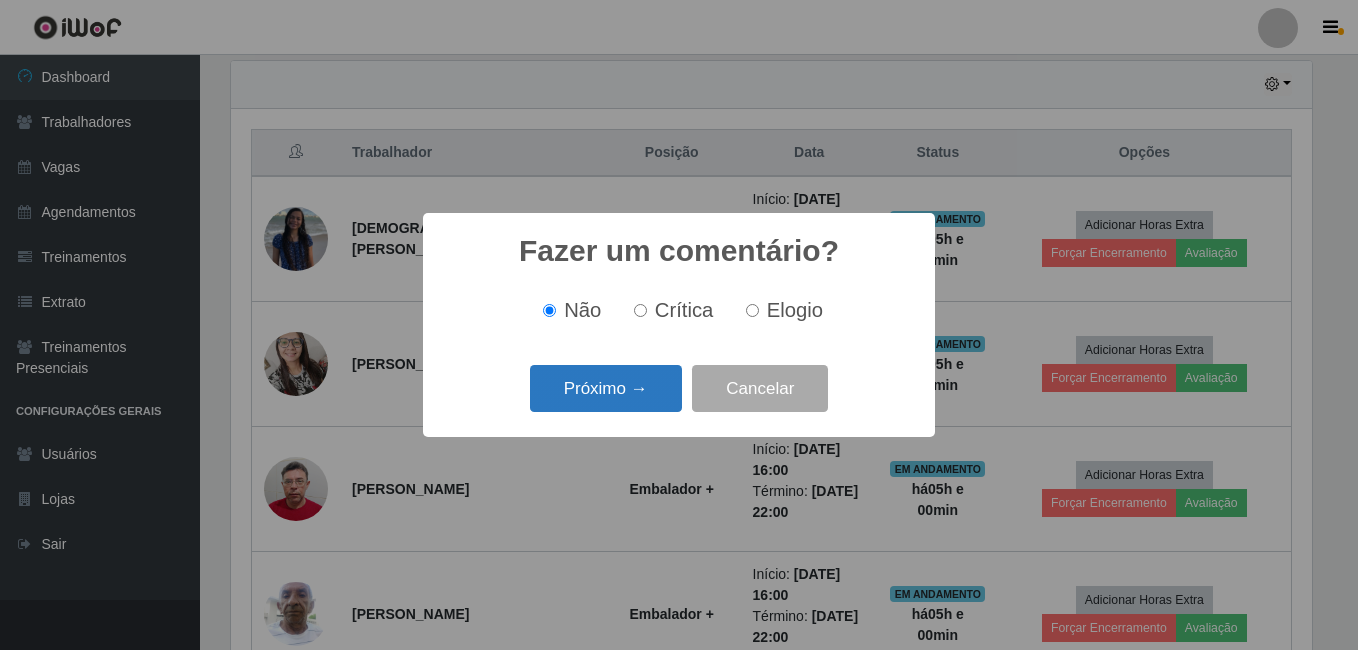 click on "Próximo →" at bounding box center [606, 388] 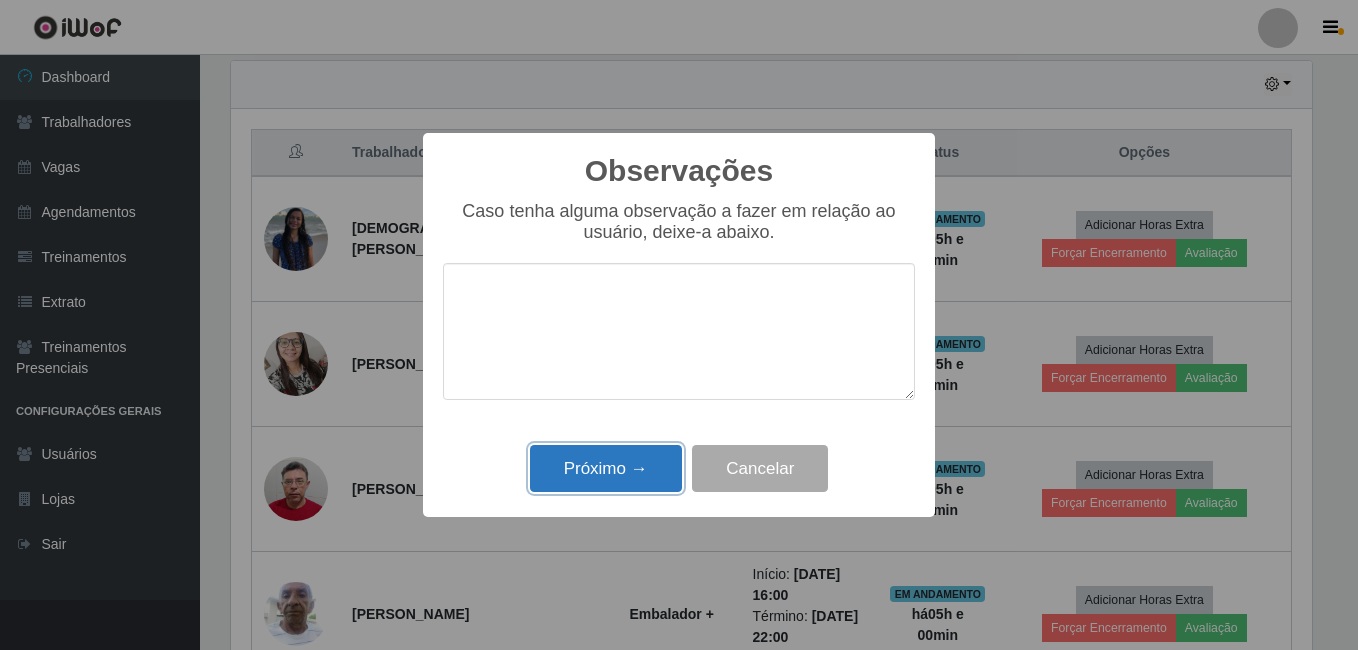 click on "Próximo →" at bounding box center (606, 468) 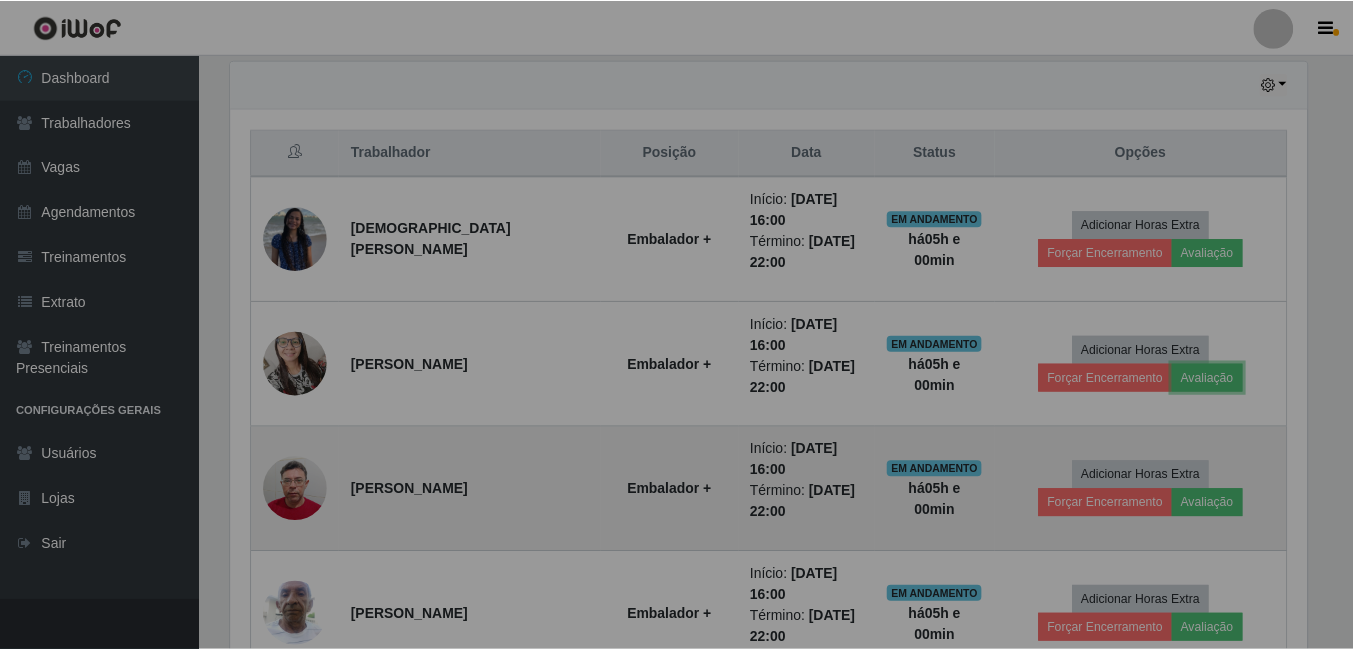 scroll, scrollTop: 999585, scrollLeft: 998909, axis: both 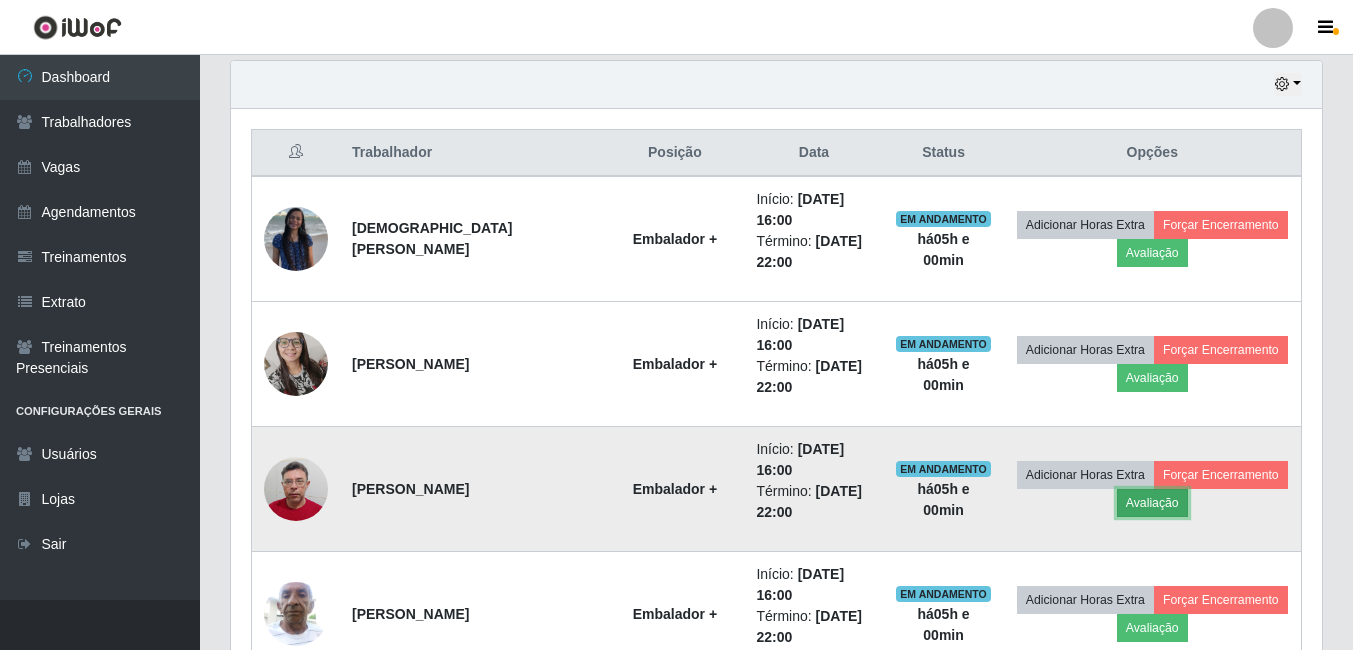 click on "Avaliação" at bounding box center [1152, 503] 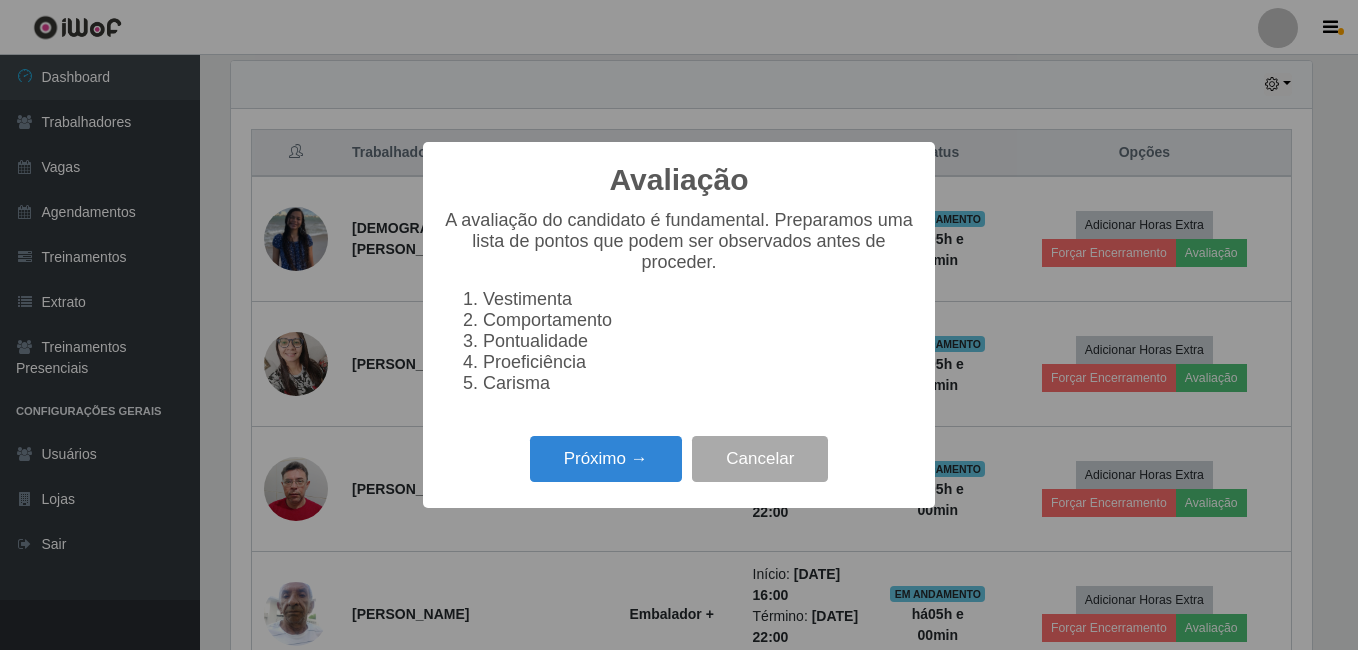 scroll, scrollTop: 999585, scrollLeft: 998919, axis: both 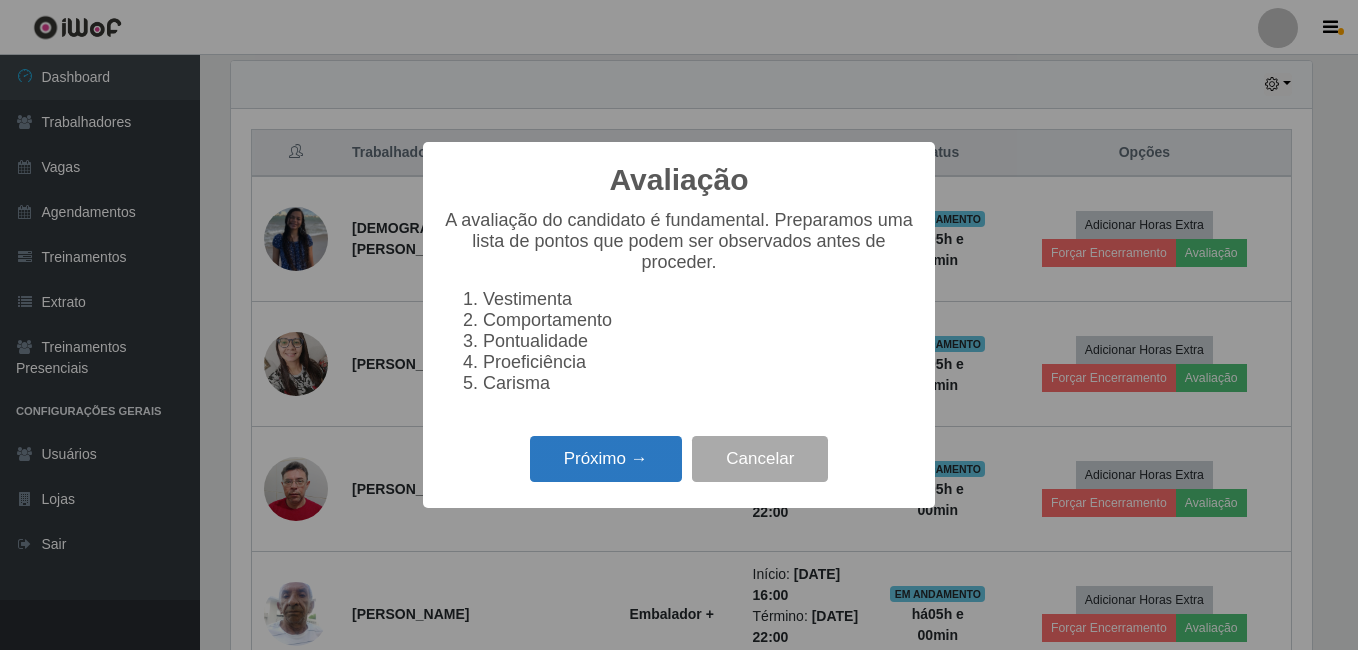 click on "Próximo →" at bounding box center [606, 459] 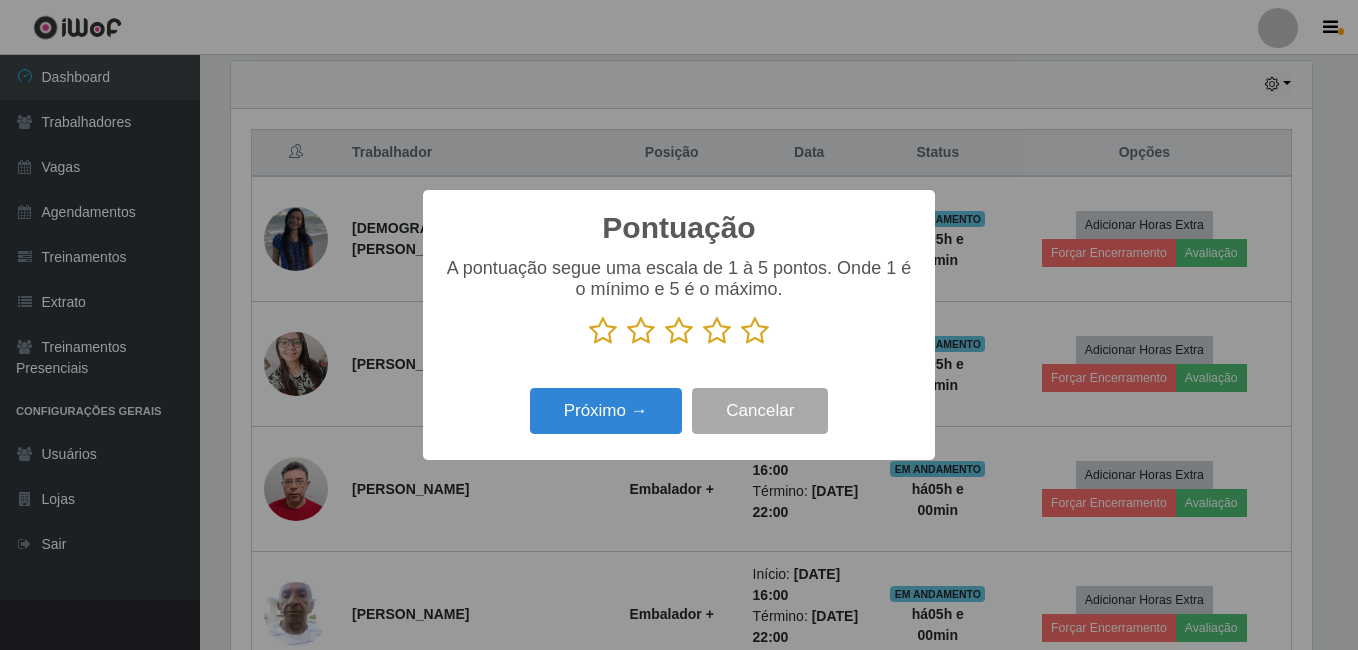 scroll, scrollTop: 999585, scrollLeft: 998919, axis: both 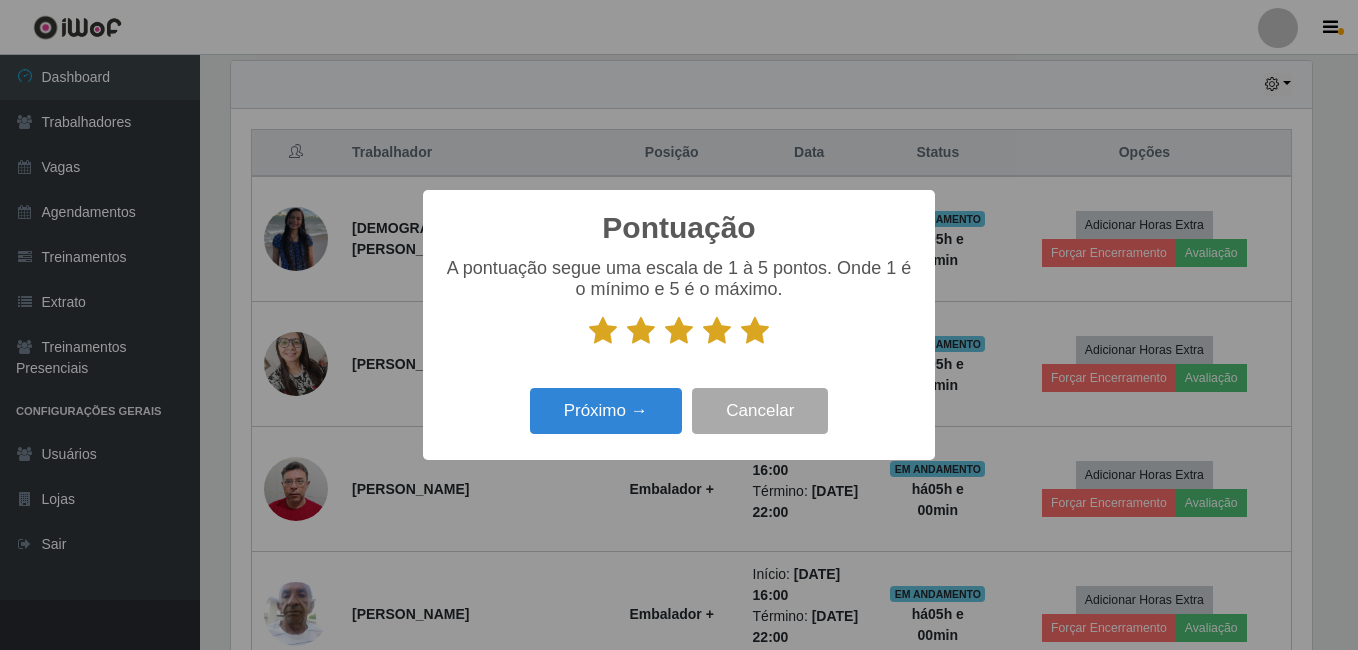 click on "Pontuação × A pontuação segue uma escala de 1 à 5 pontos.
Onde 1 é o mínimo e 5 é o máximo.
Próximo → Cancelar" at bounding box center [679, 324] 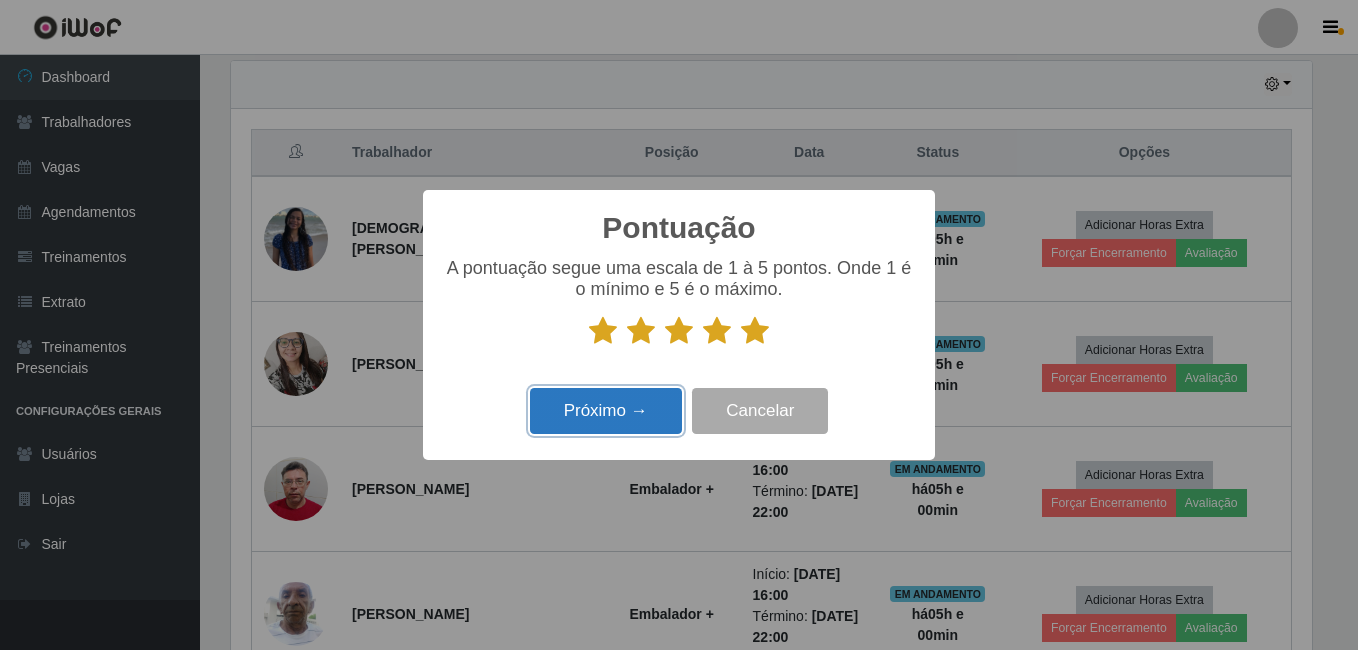 click on "Próximo →" at bounding box center (606, 411) 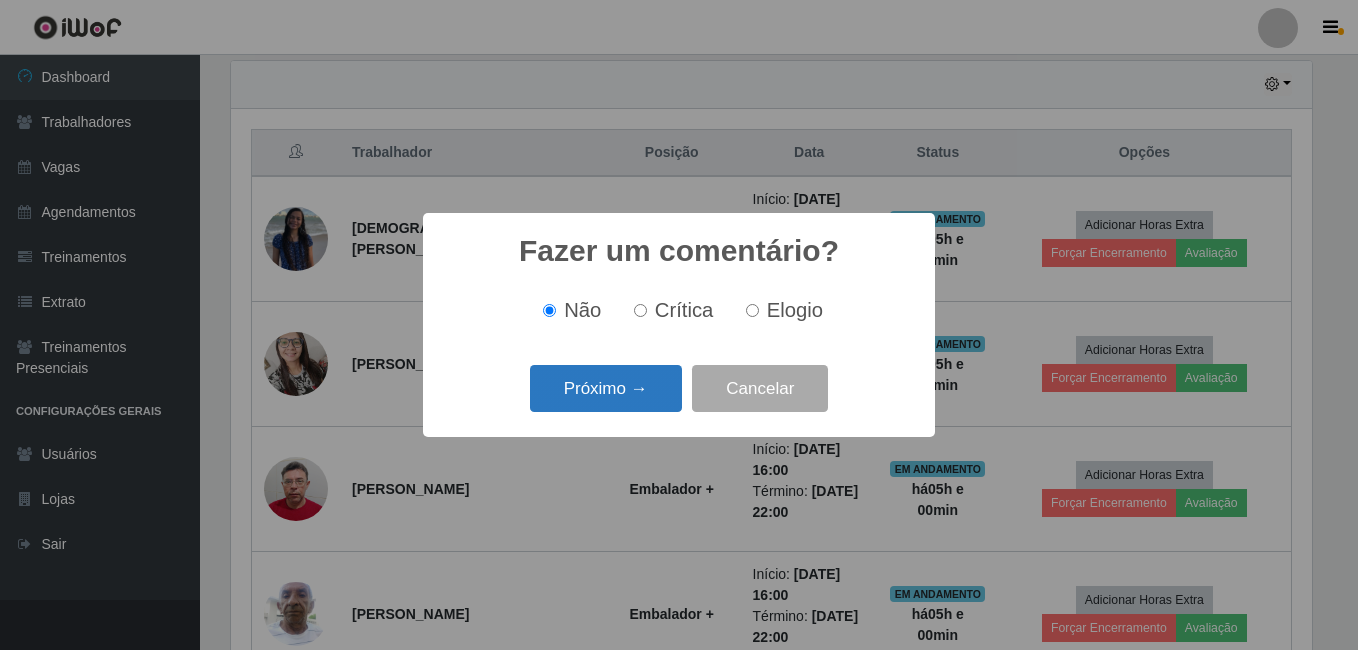 drag, startPoint x: 621, startPoint y: 400, endPoint x: 613, endPoint y: 379, distance: 22.472204 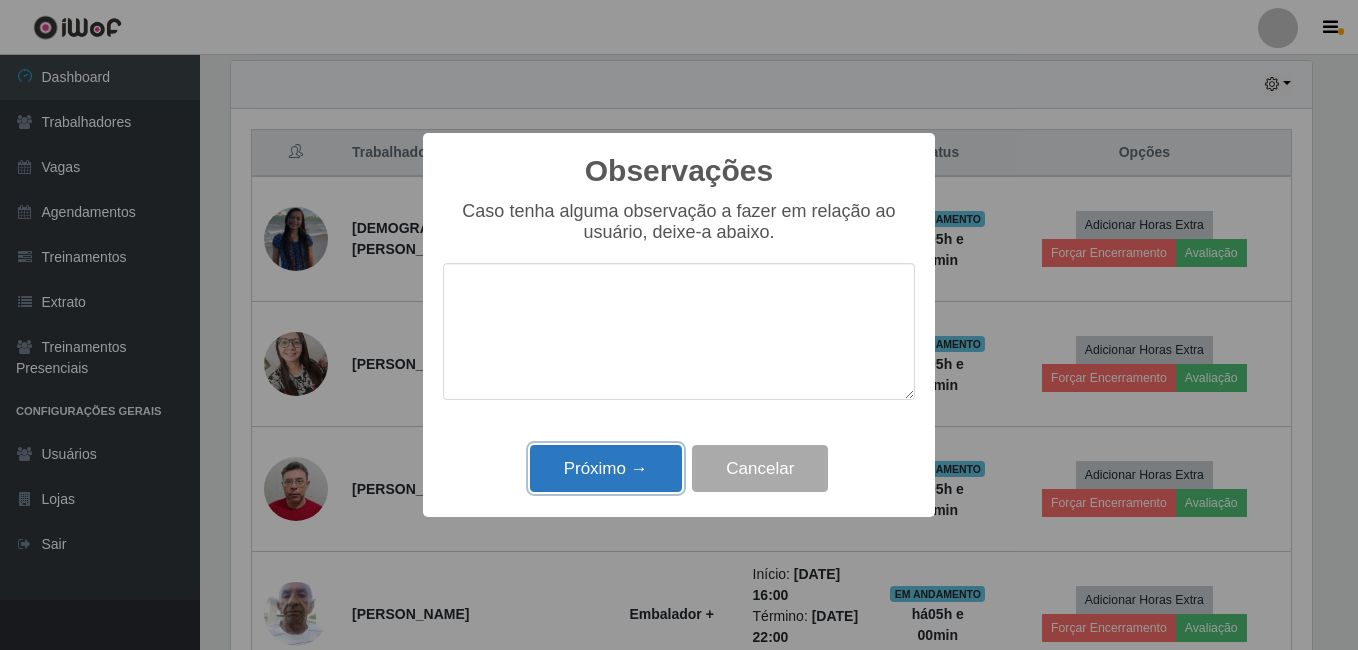 click on "Próximo →" at bounding box center (606, 468) 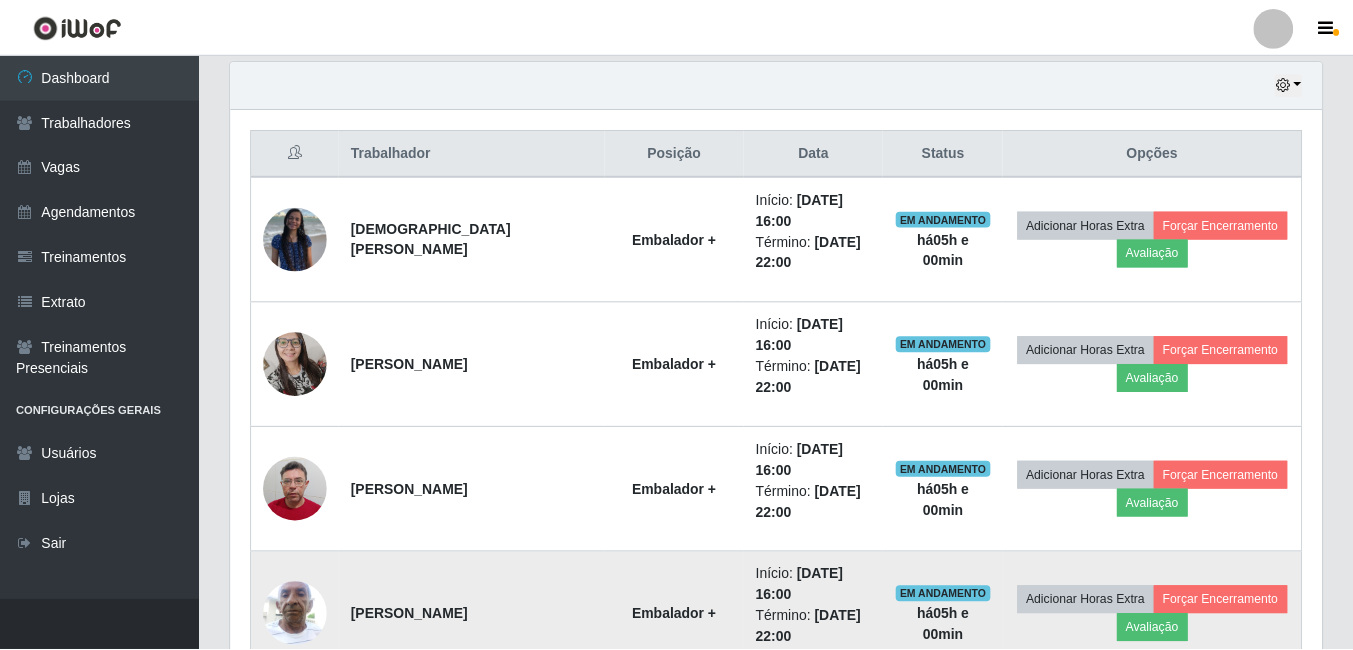 scroll, scrollTop: 999585, scrollLeft: 998909, axis: both 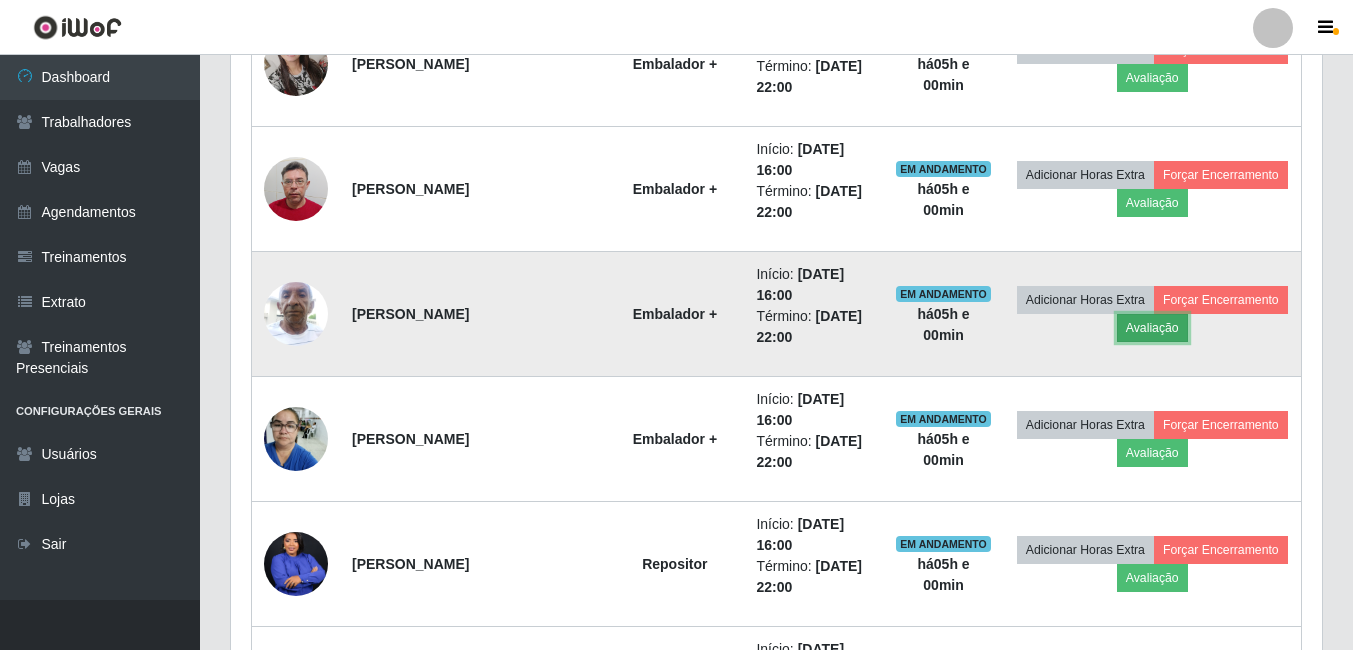 click on "Avaliação" at bounding box center [1152, 328] 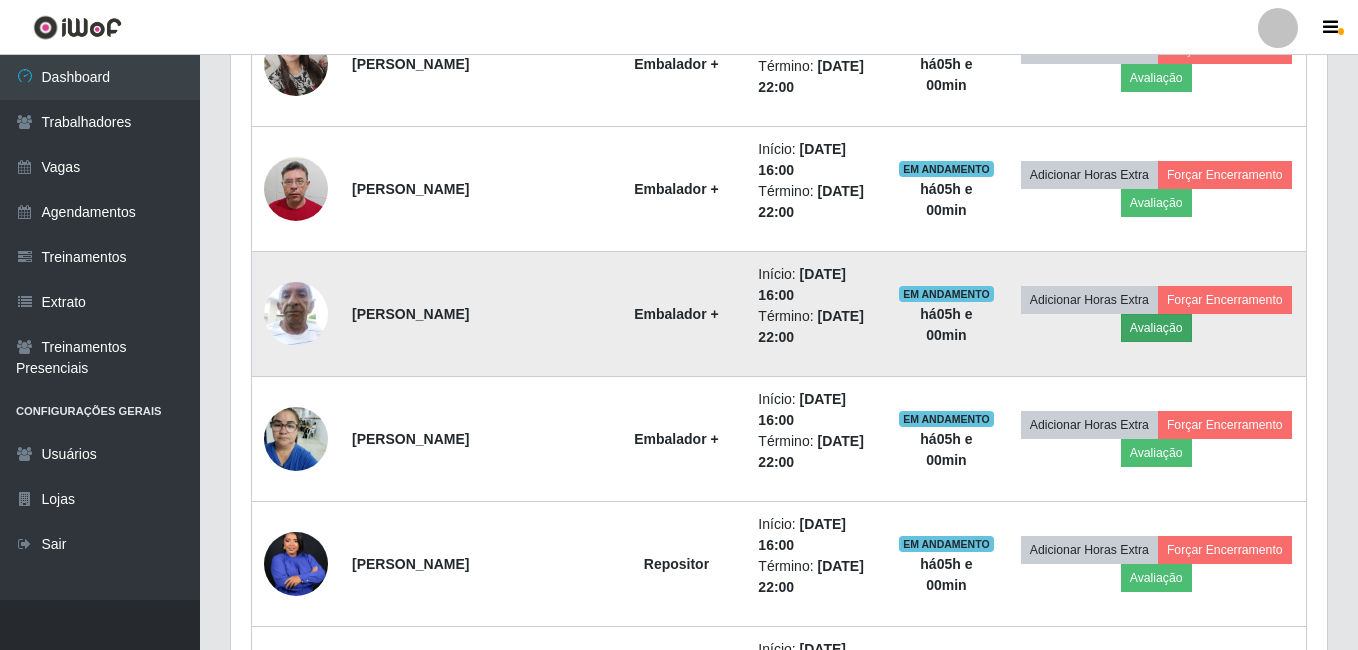 scroll, scrollTop: 999585, scrollLeft: 998919, axis: both 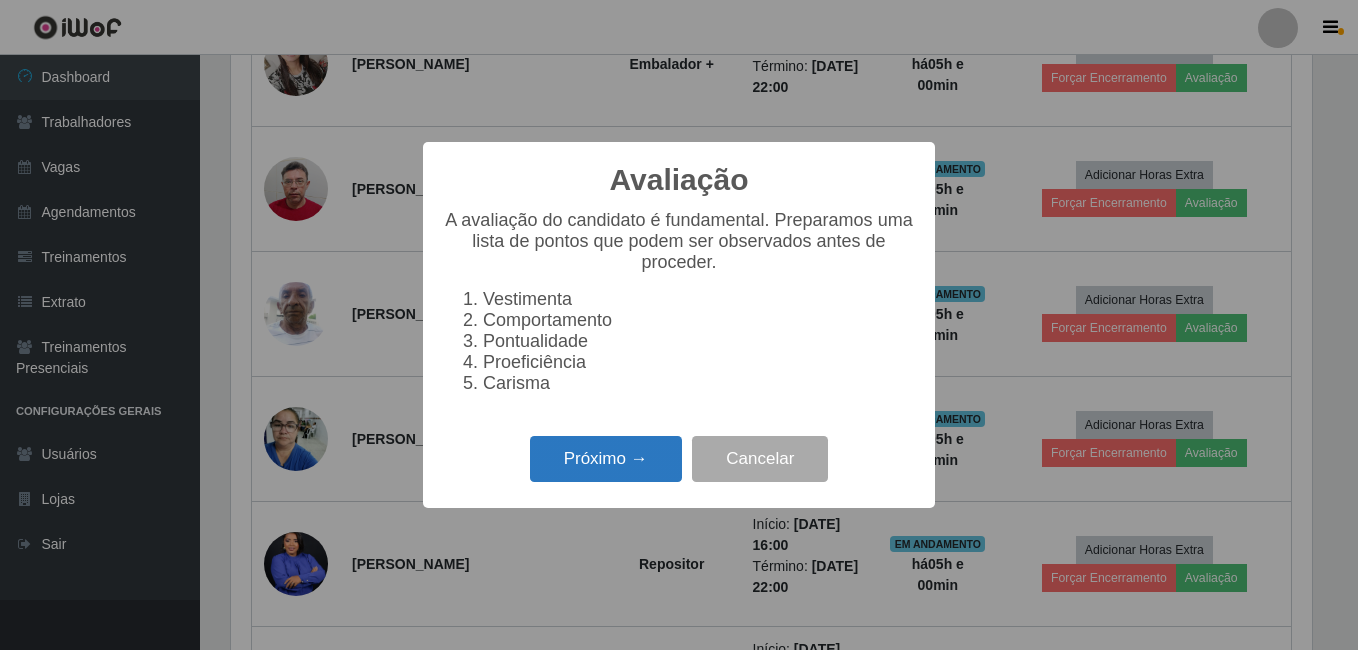 click on "Próximo →" at bounding box center (606, 459) 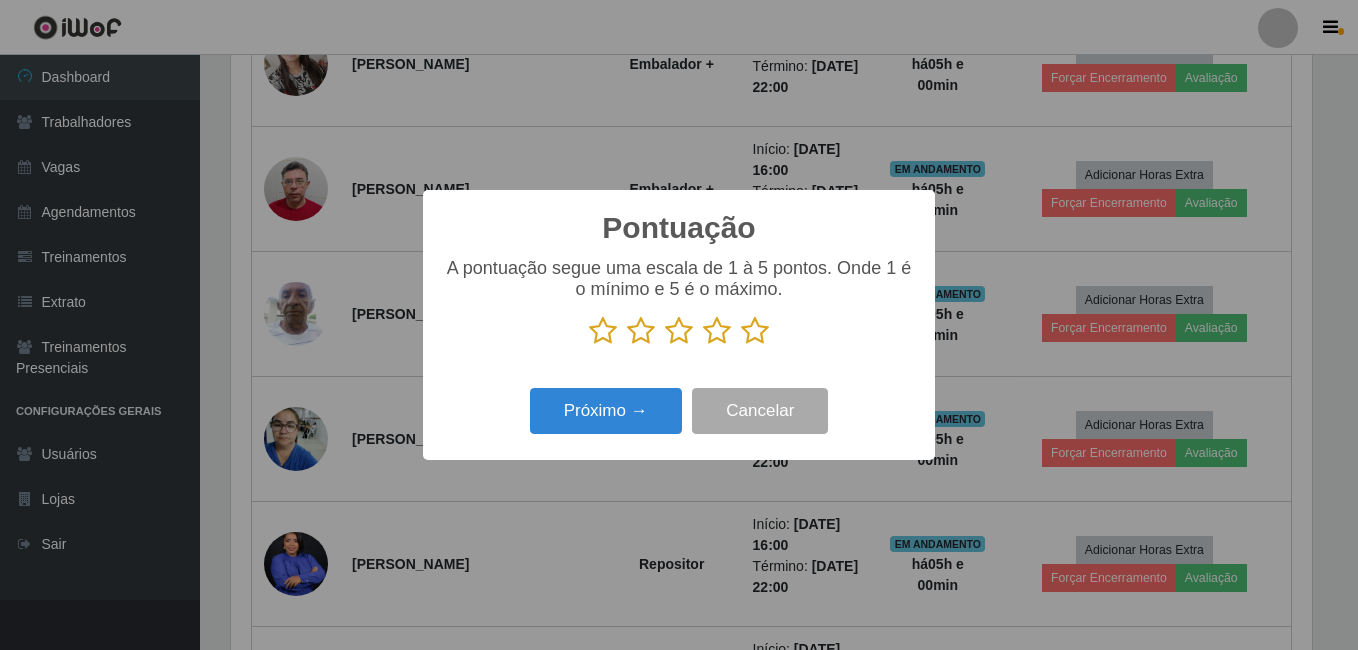 click at bounding box center [755, 331] 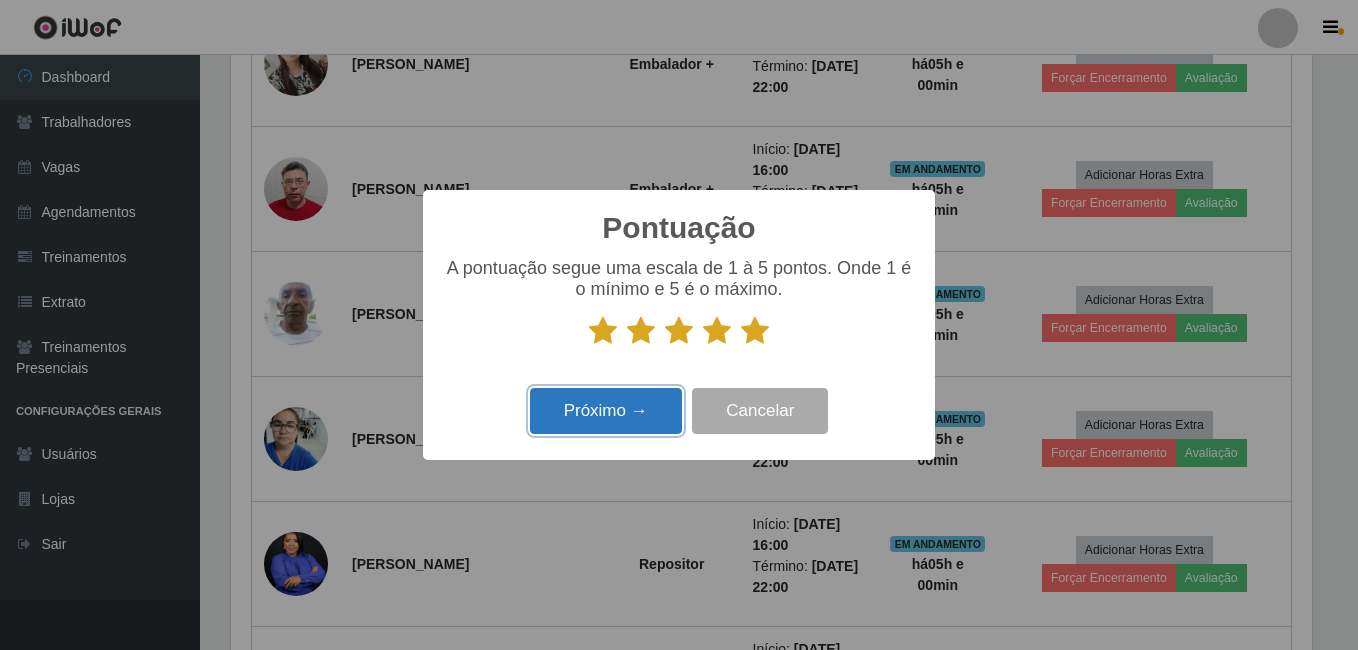 click on "Próximo →" at bounding box center [606, 411] 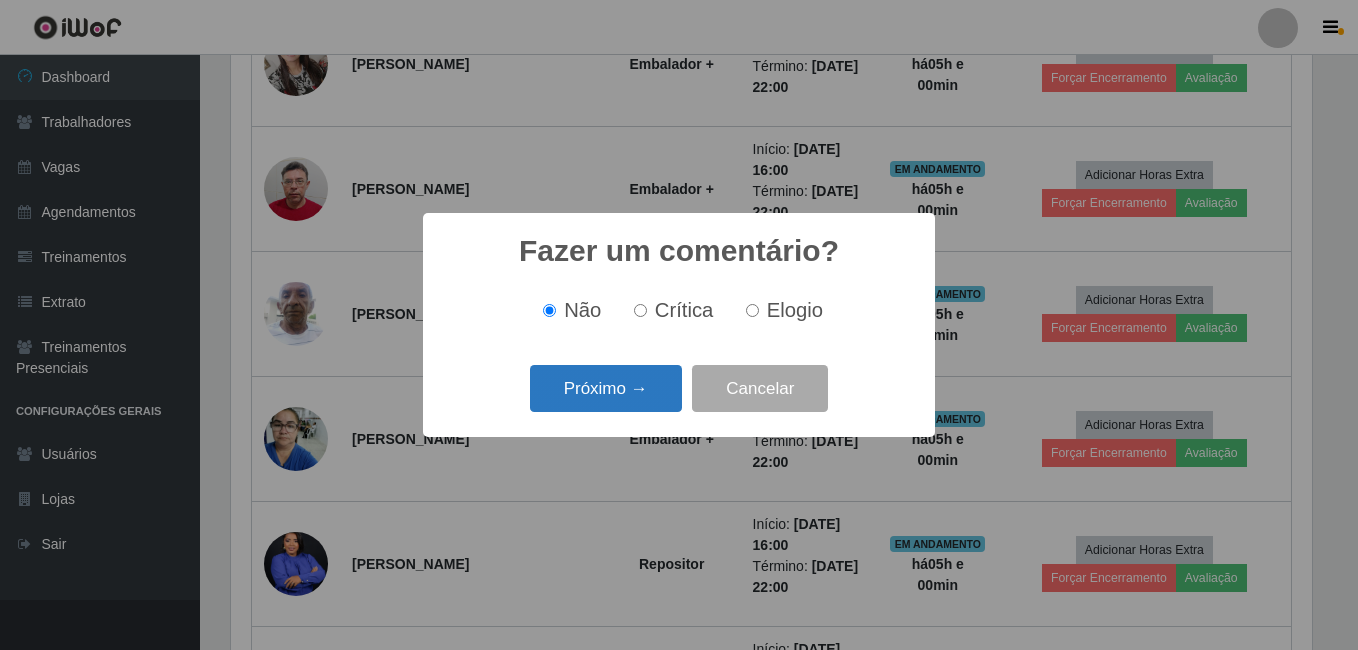 click on "Próximo →" at bounding box center [606, 388] 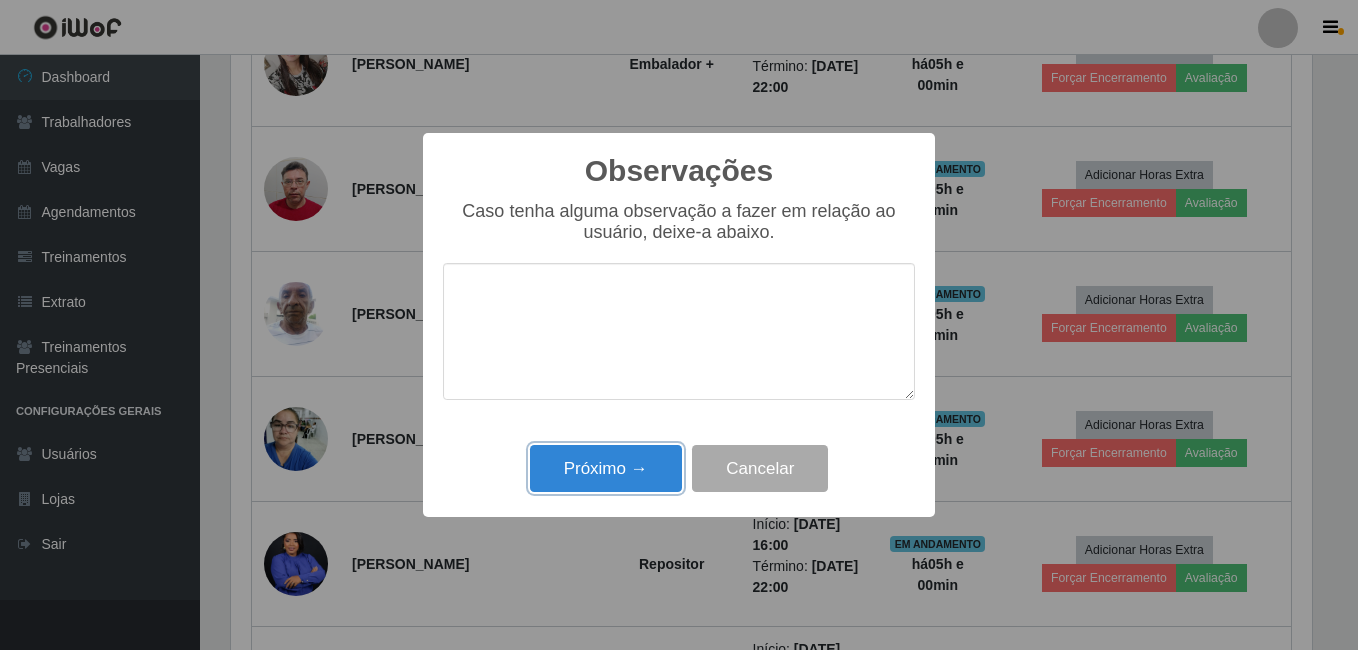drag, startPoint x: 615, startPoint y: 468, endPoint x: 614, endPoint y: 516, distance: 48.010414 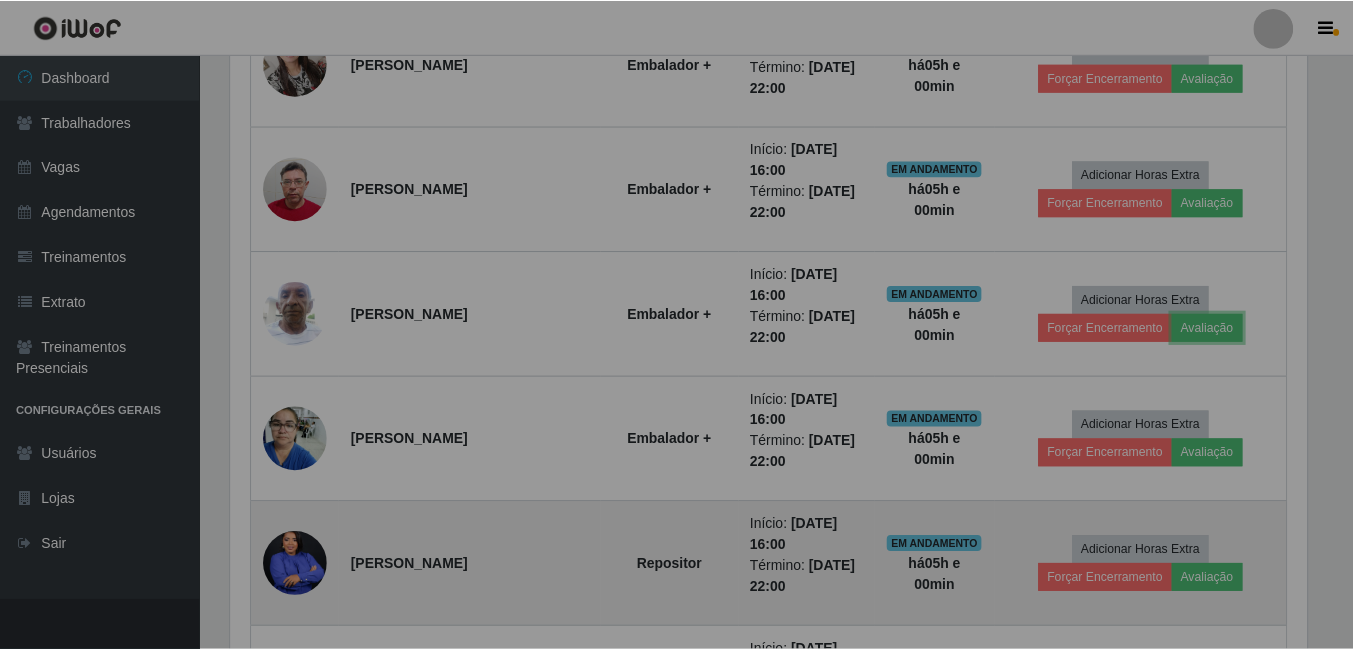scroll, scrollTop: 999585, scrollLeft: 998909, axis: both 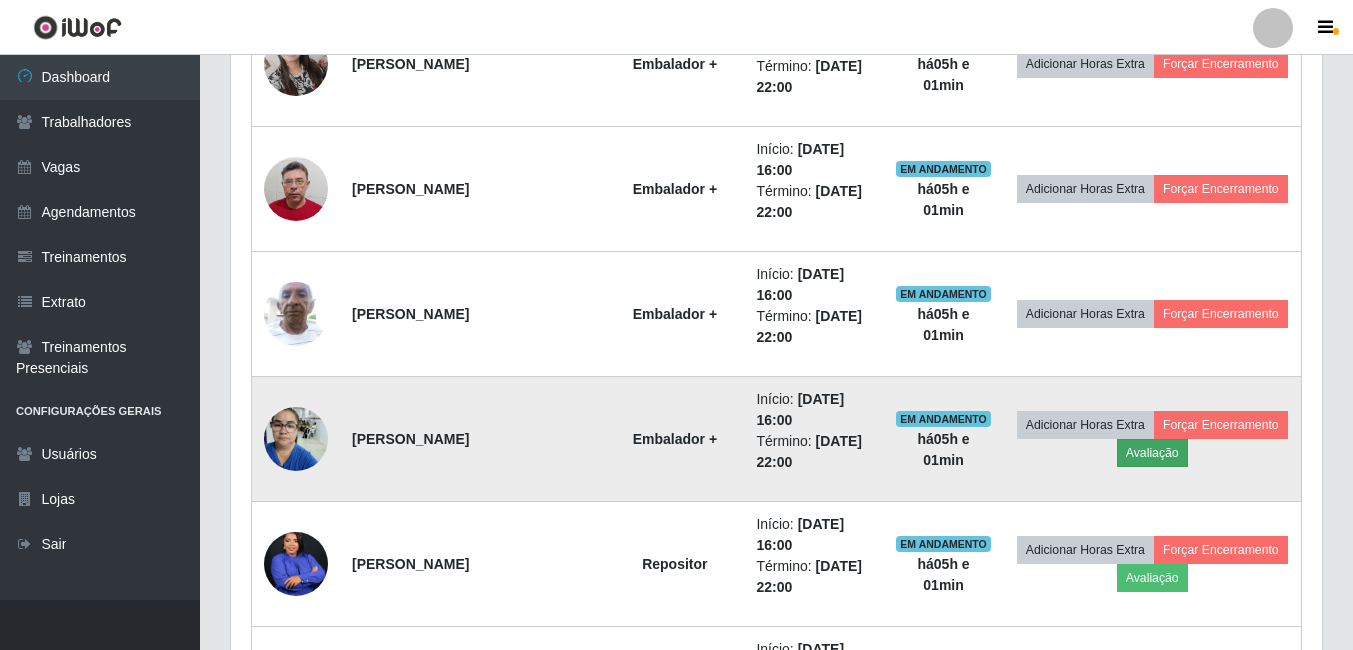 click on "Adicionar Horas Extra Forçar Encerramento Avaliação" at bounding box center [1152, 439] 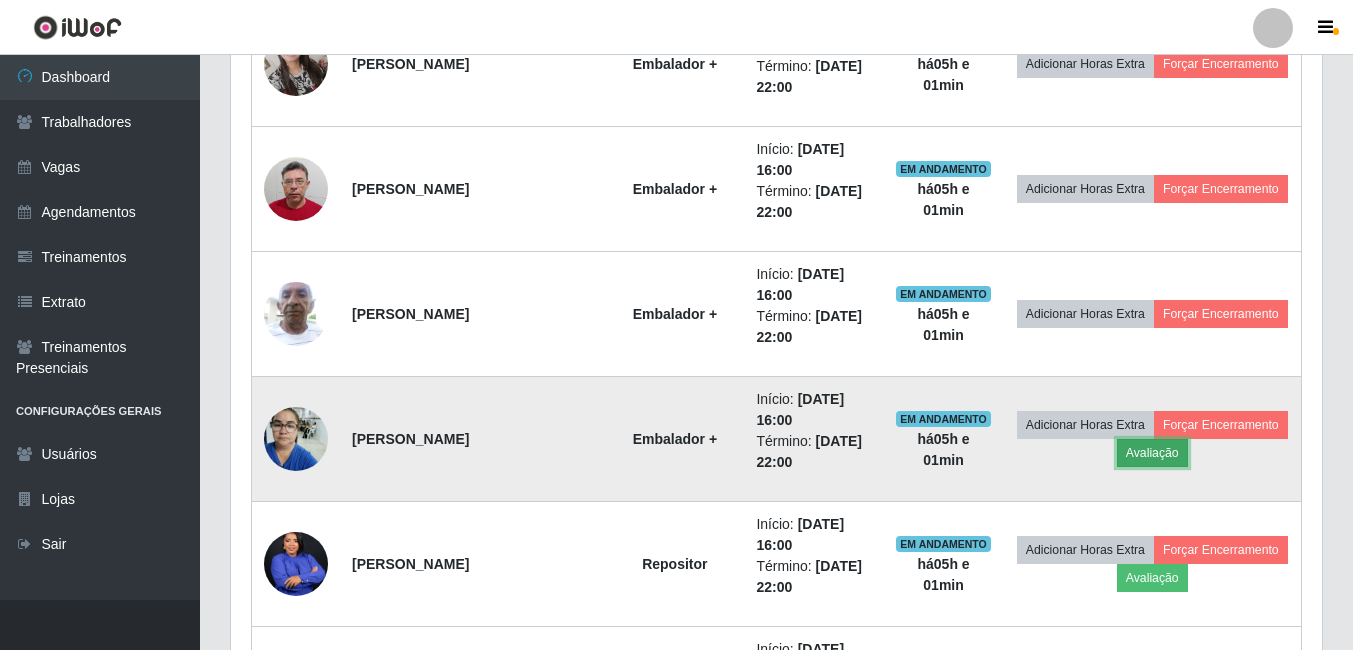 click on "Avaliação" at bounding box center [1152, 453] 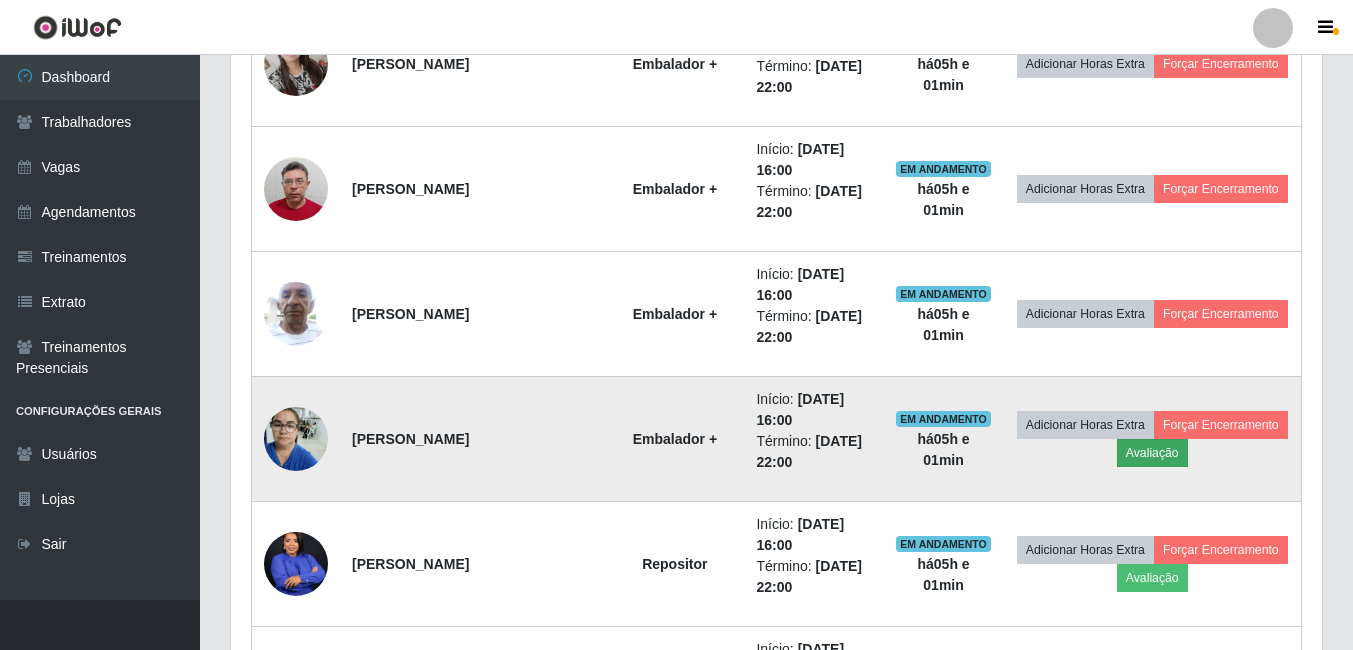scroll, scrollTop: 999585, scrollLeft: 998919, axis: both 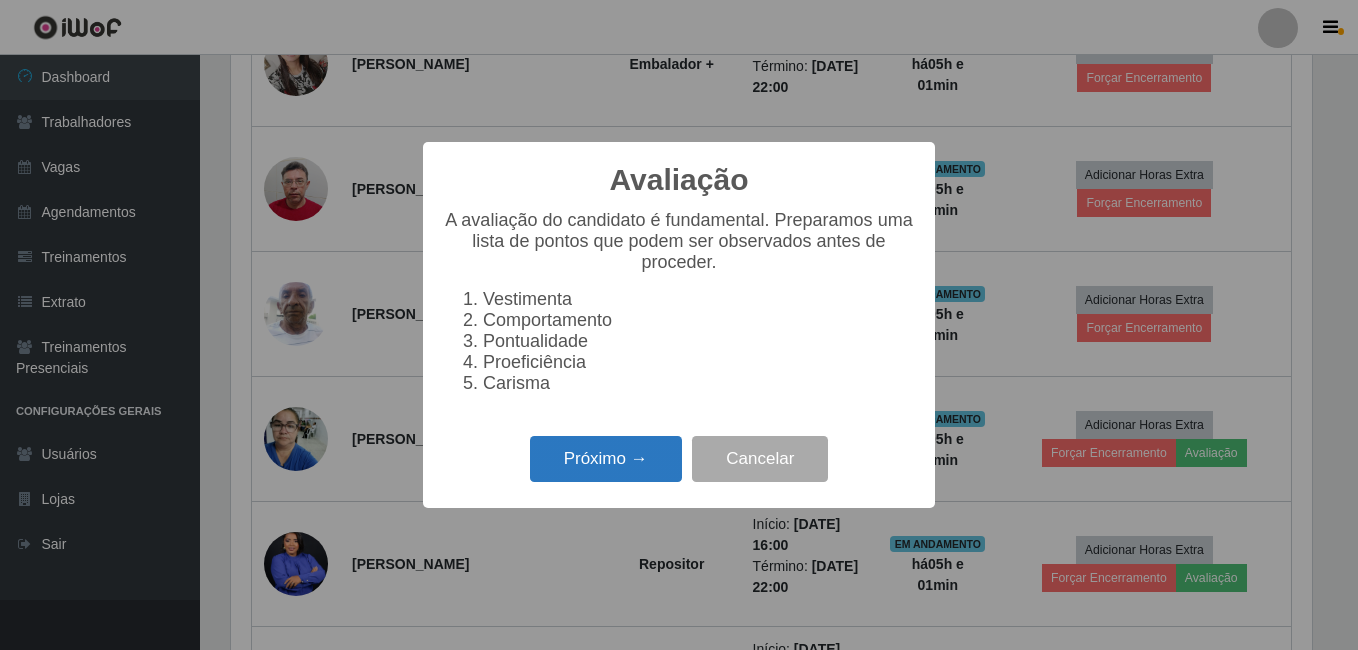 click on "Próximo →" at bounding box center (606, 459) 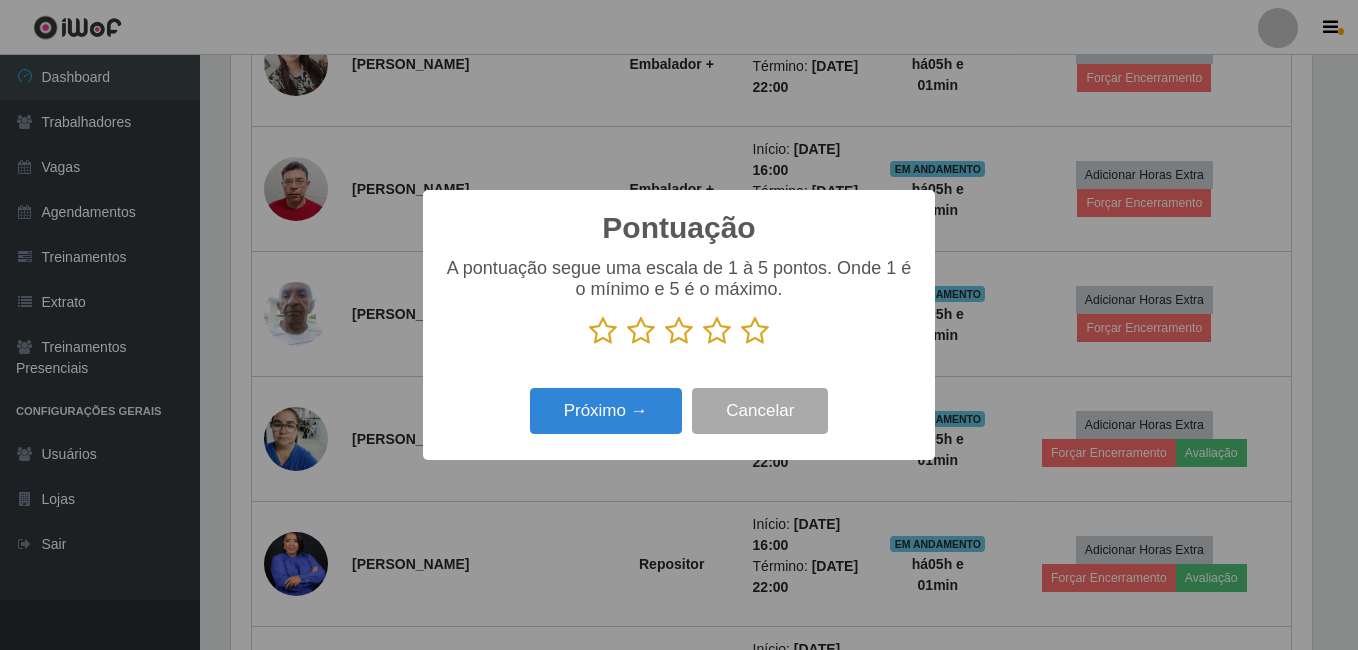 scroll, scrollTop: 999585, scrollLeft: 998919, axis: both 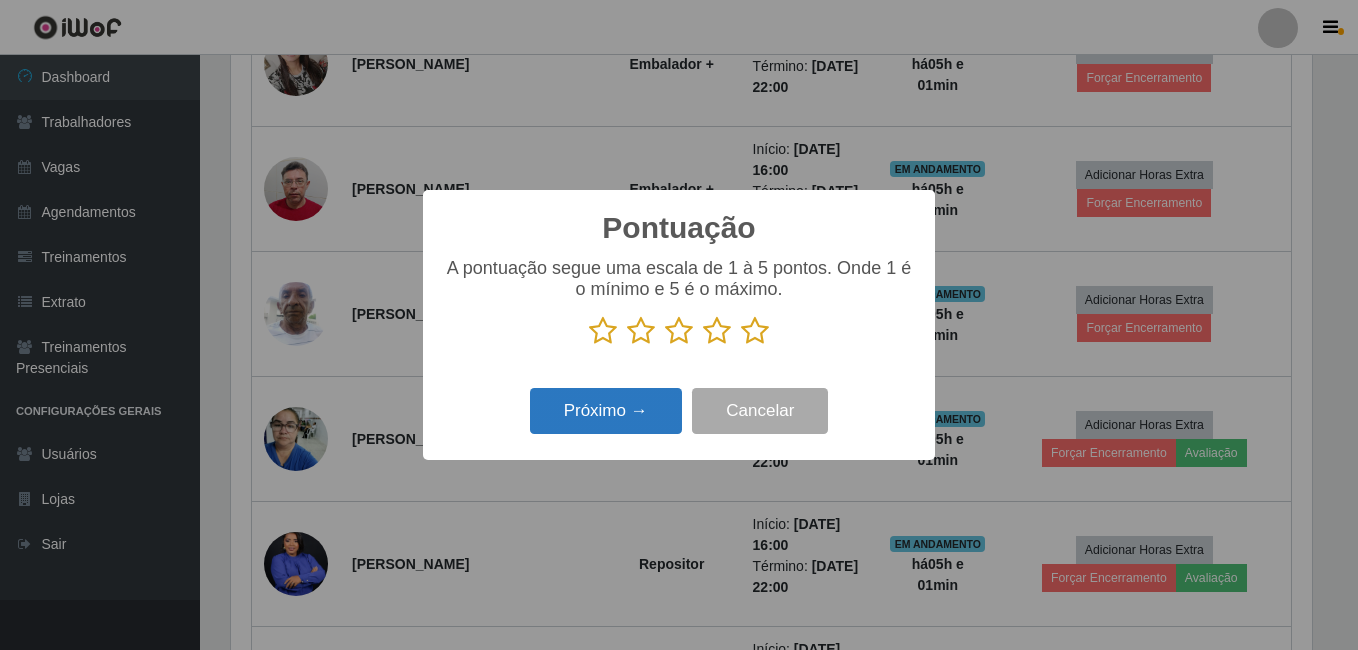 drag, startPoint x: 760, startPoint y: 339, endPoint x: 662, endPoint y: 399, distance: 114.90866 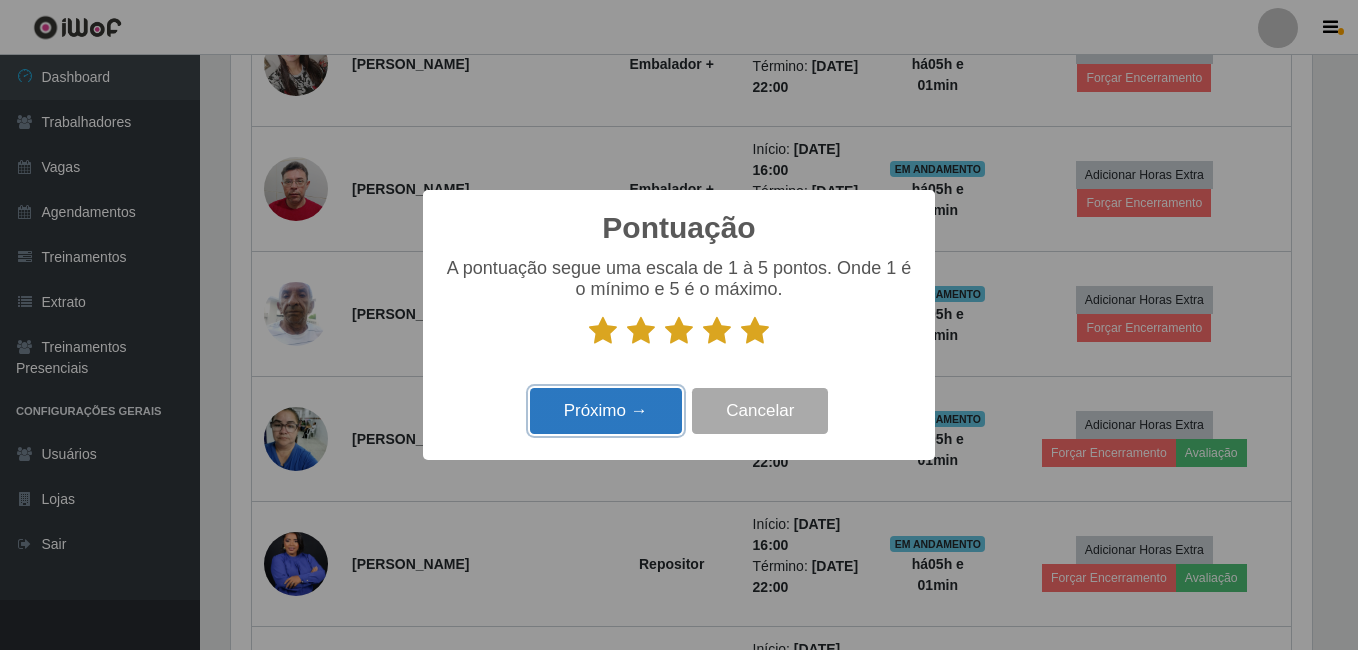 drag, startPoint x: 630, startPoint y: 434, endPoint x: 628, endPoint y: 422, distance: 12.165525 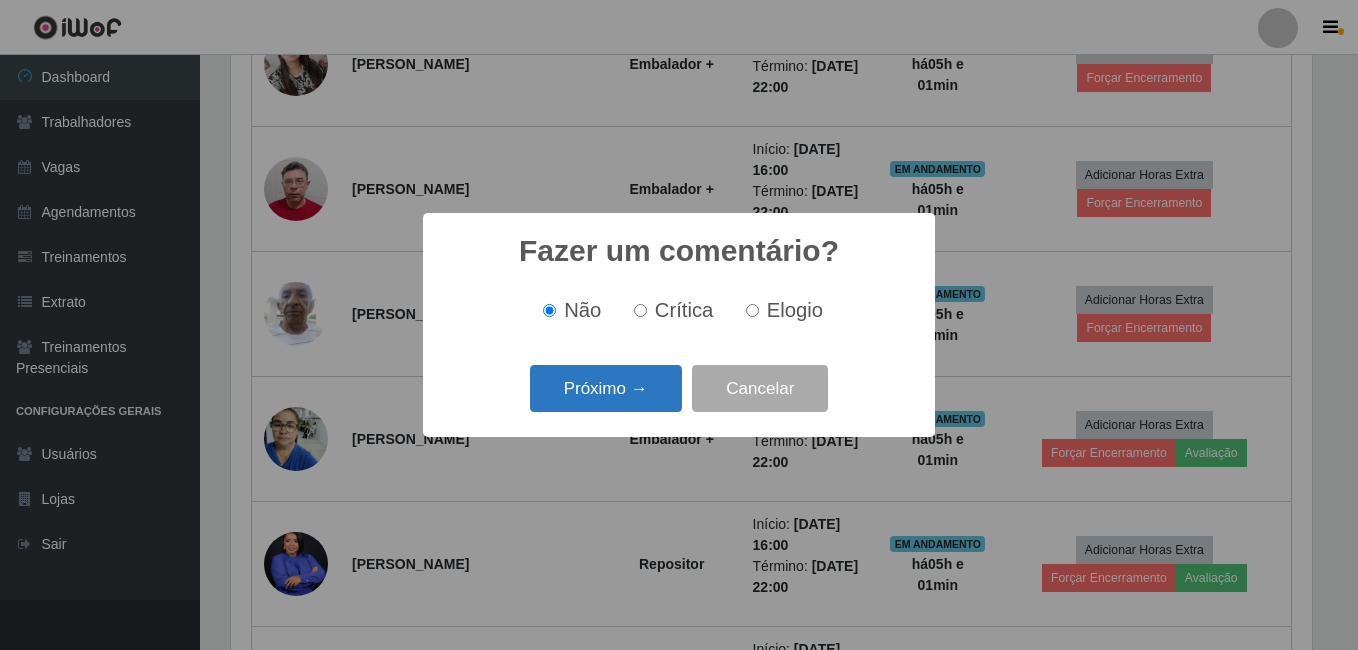 click on "Próximo →" at bounding box center [606, 388] 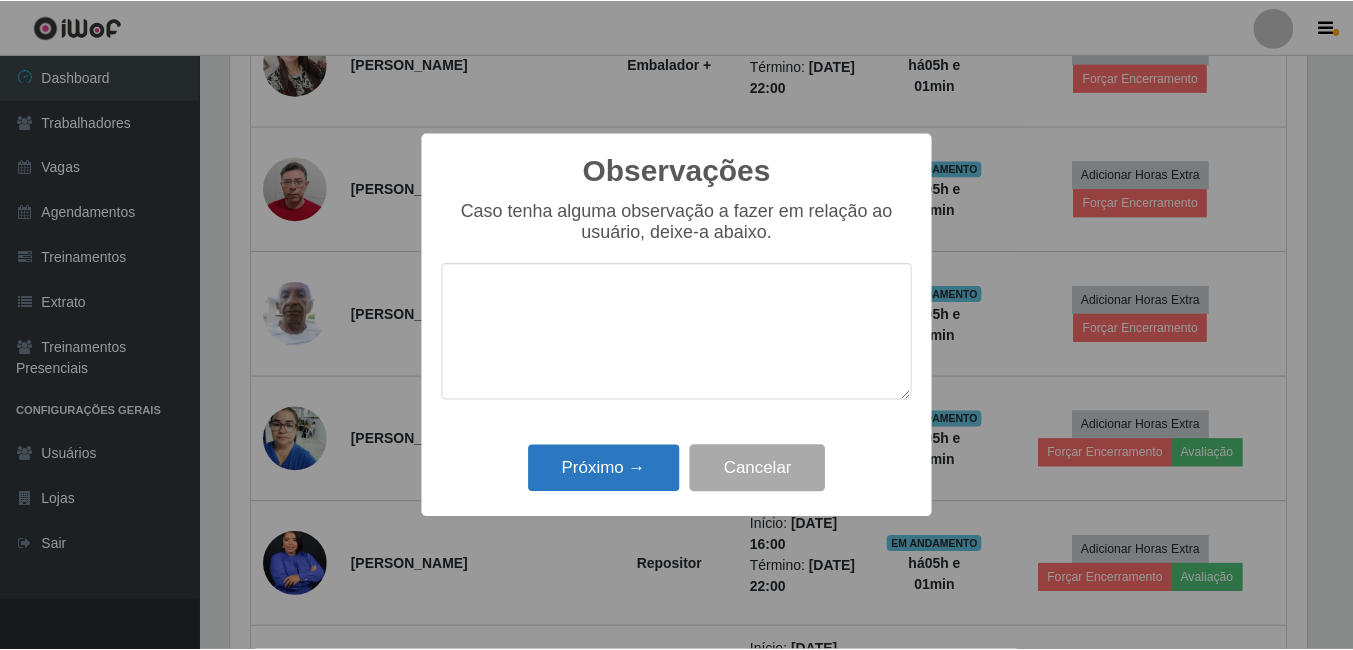 scroll, scrollTop: 999585, scrollLeft: 998919, axis: both 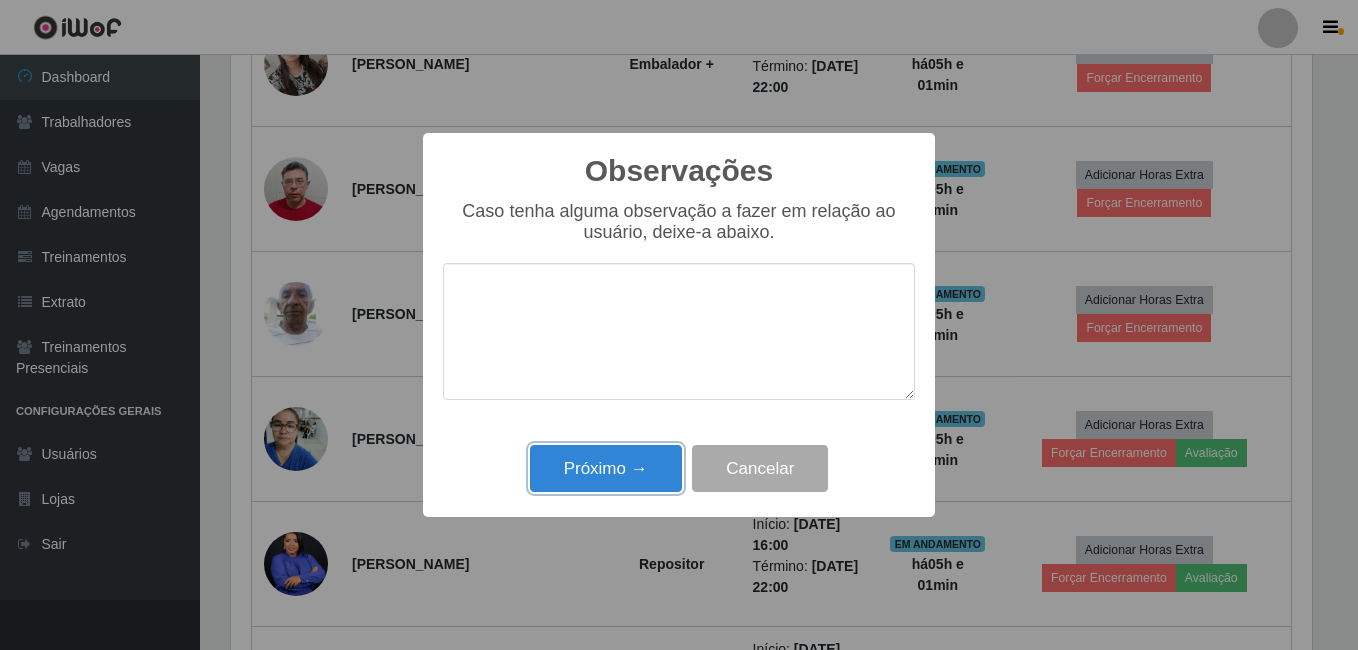 drag, startPoint x: 624, startPoint y: 463, endPoint x: 665, endPoint y: 442, distance: 46.06517 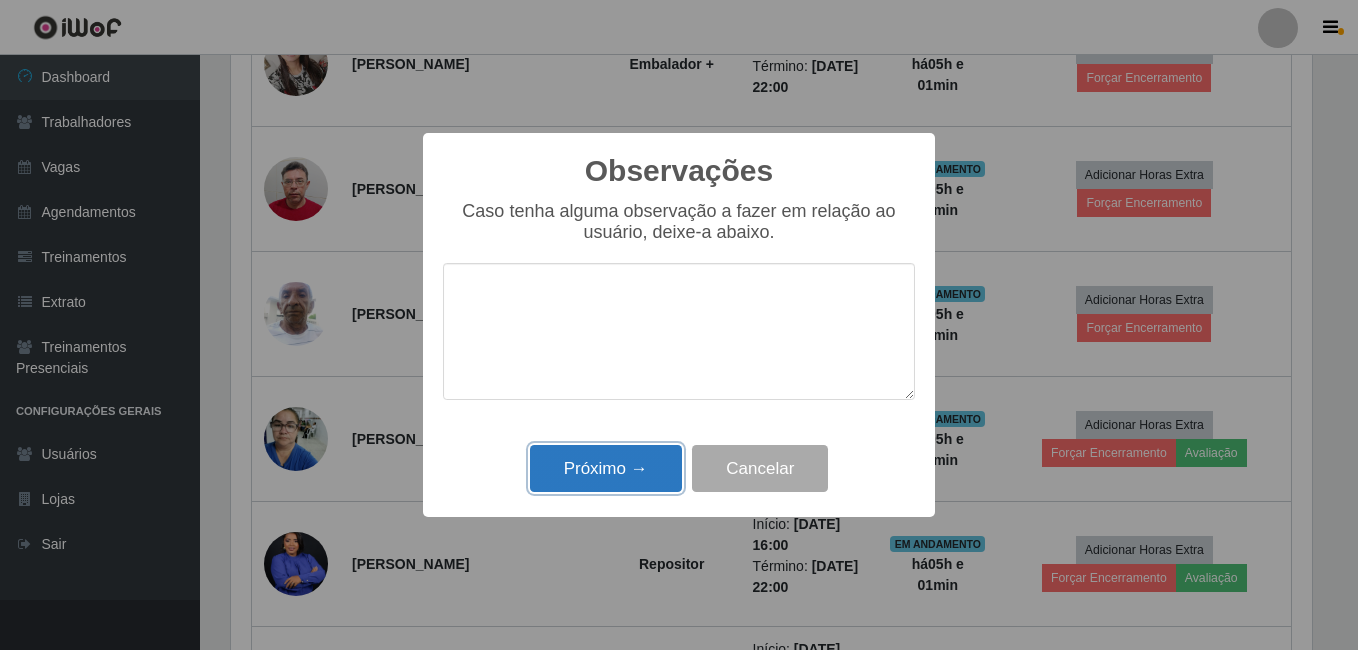 click on "Próximo →" at bounding box center (606, 468) 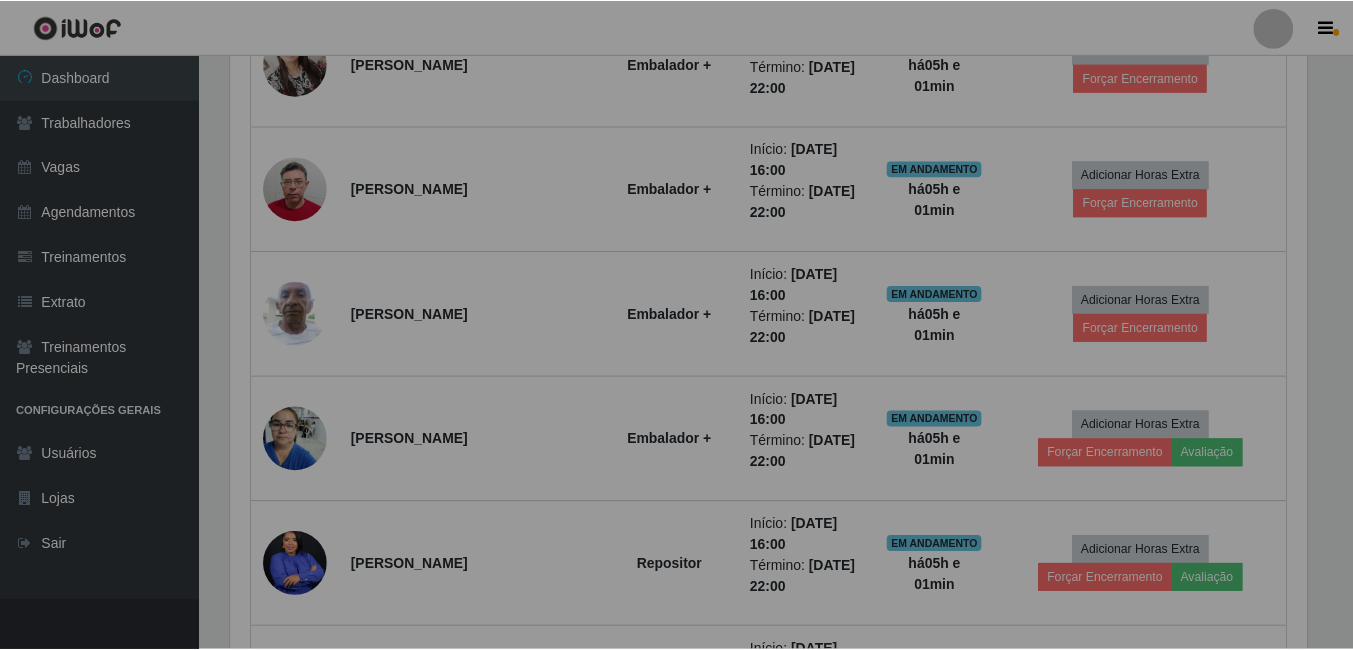 scroll 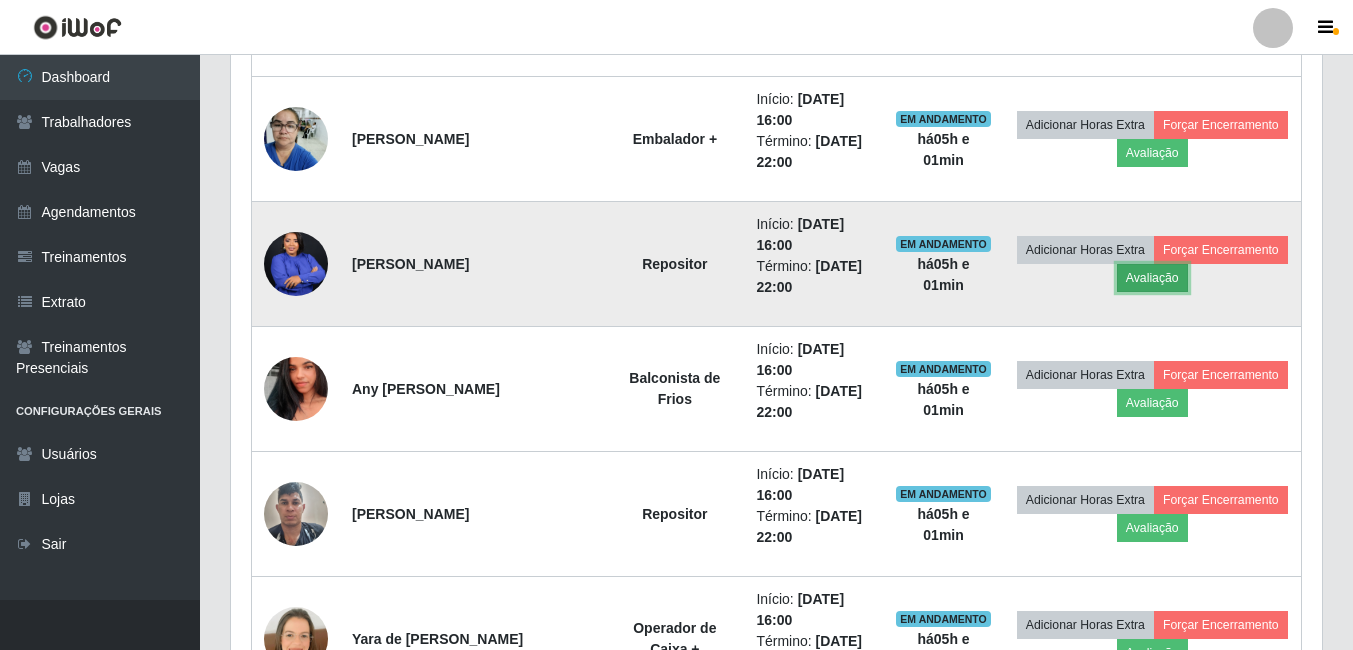 click on "Avaliação" at bounding box center [1152, 278] 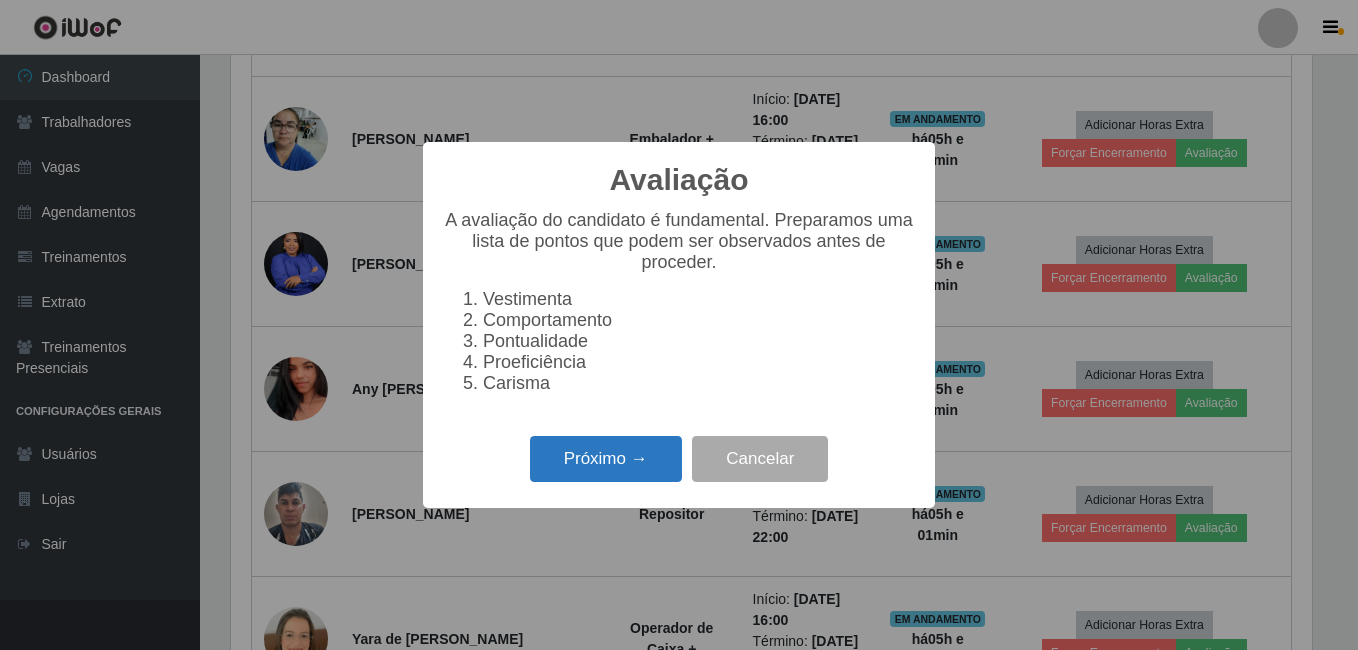 click on "Próximo →" at bounding box center (606, 459) 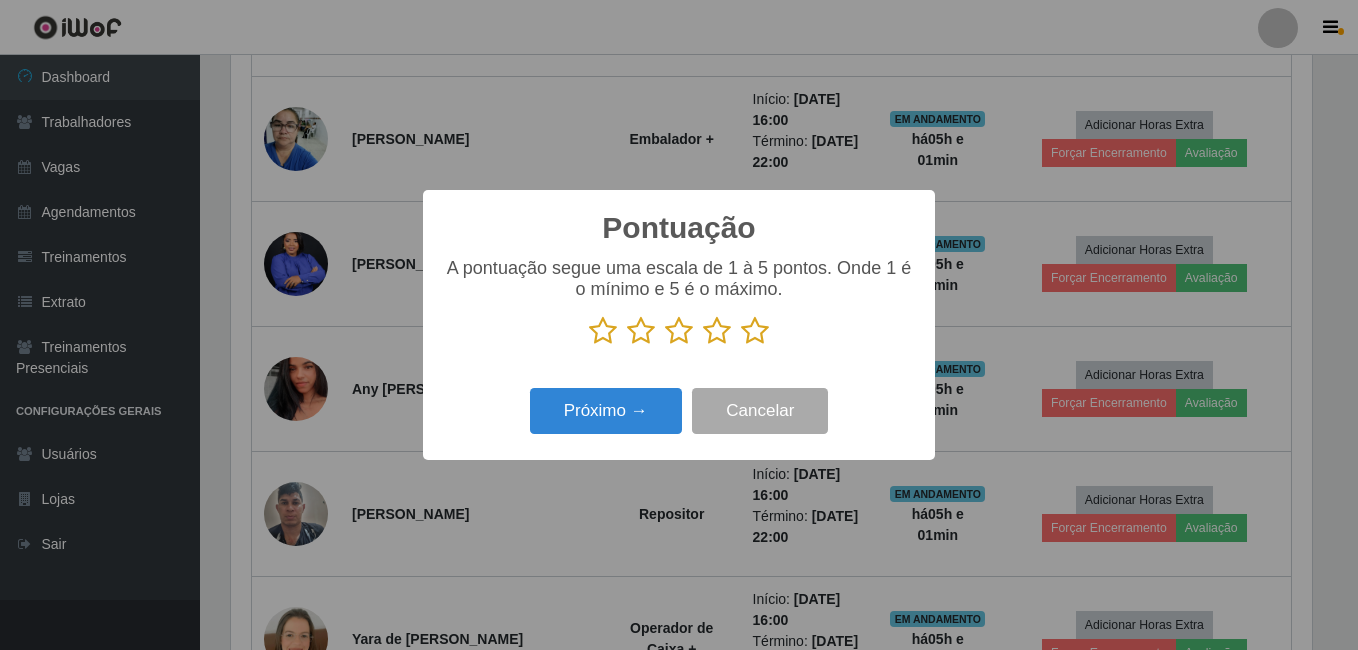click at bounding box center [755, 331] 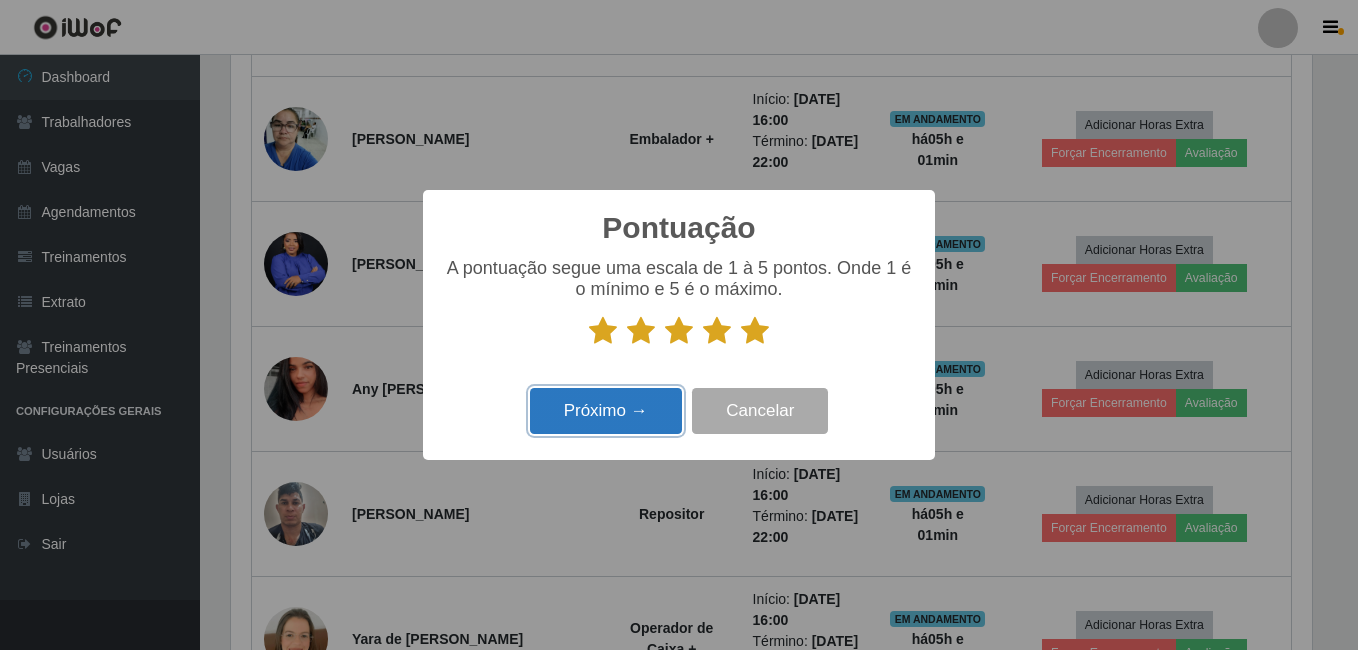 click on "Próximo →" at bounding box center (606, 411) 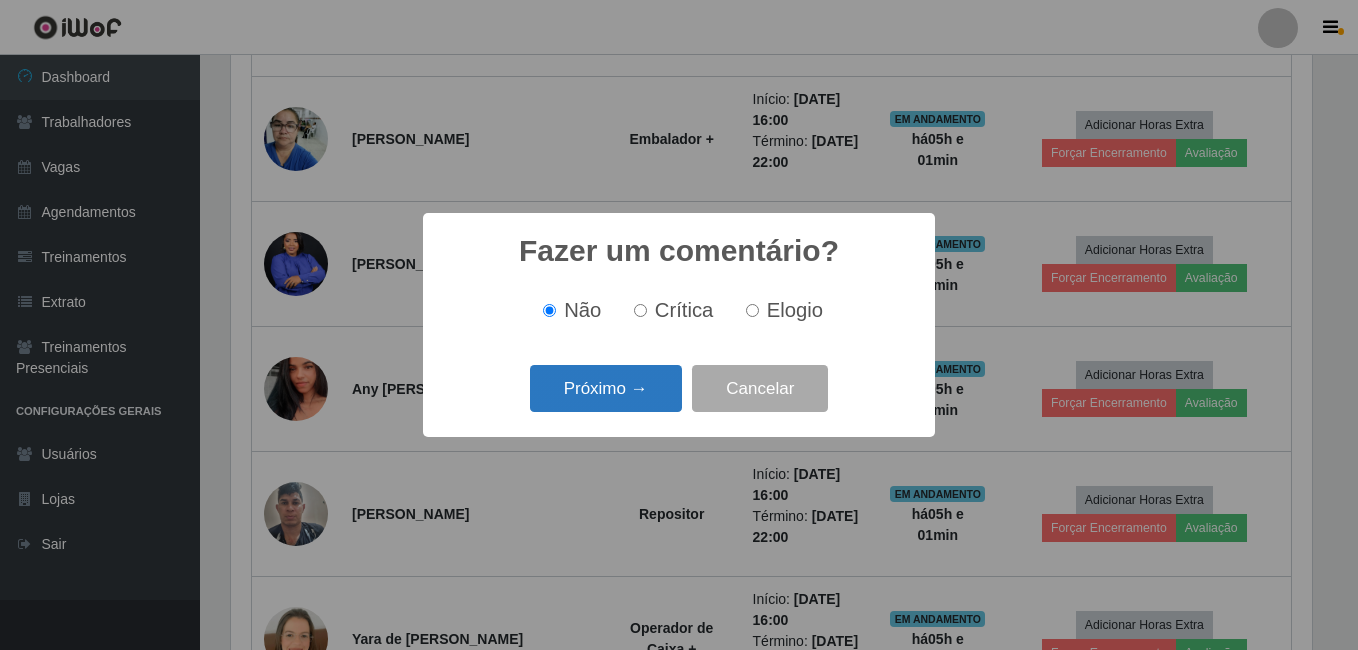 click on "Próximo →" at bounding box center (606, 388) 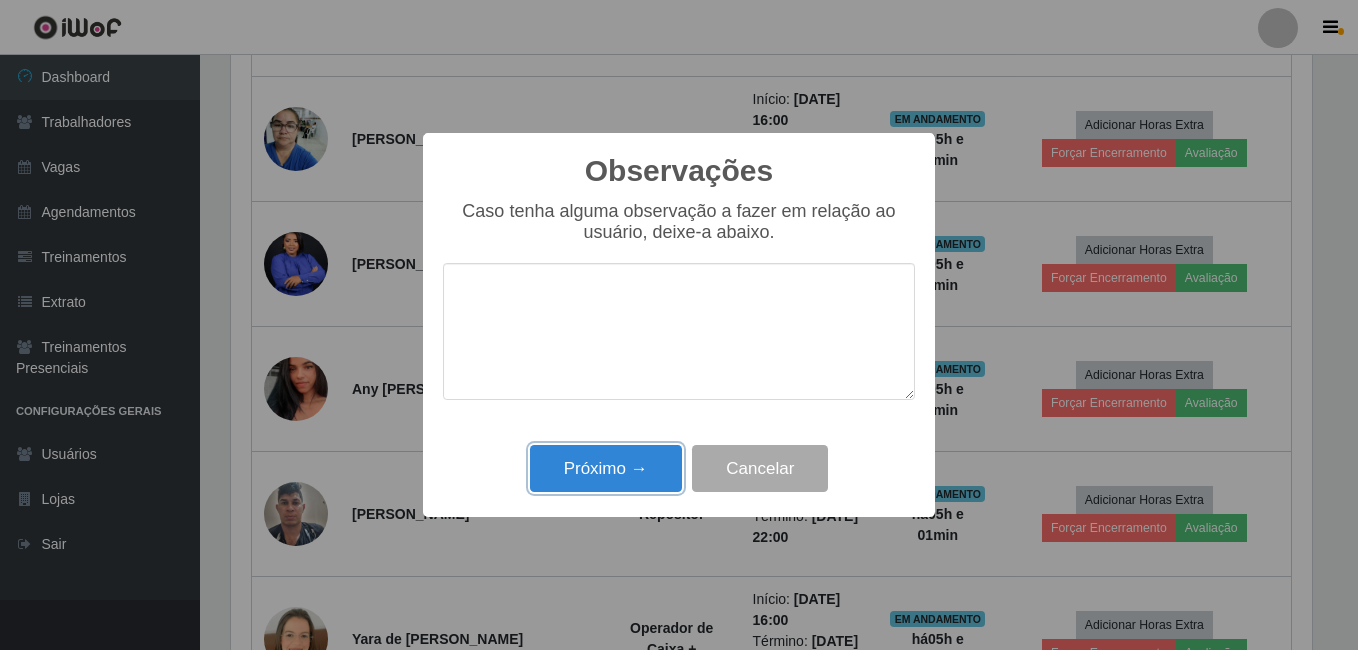 drag, startPoint x: 632, startPoint y: 454, endPoint x: 655, endPoint y: 457, distance: 23.194826 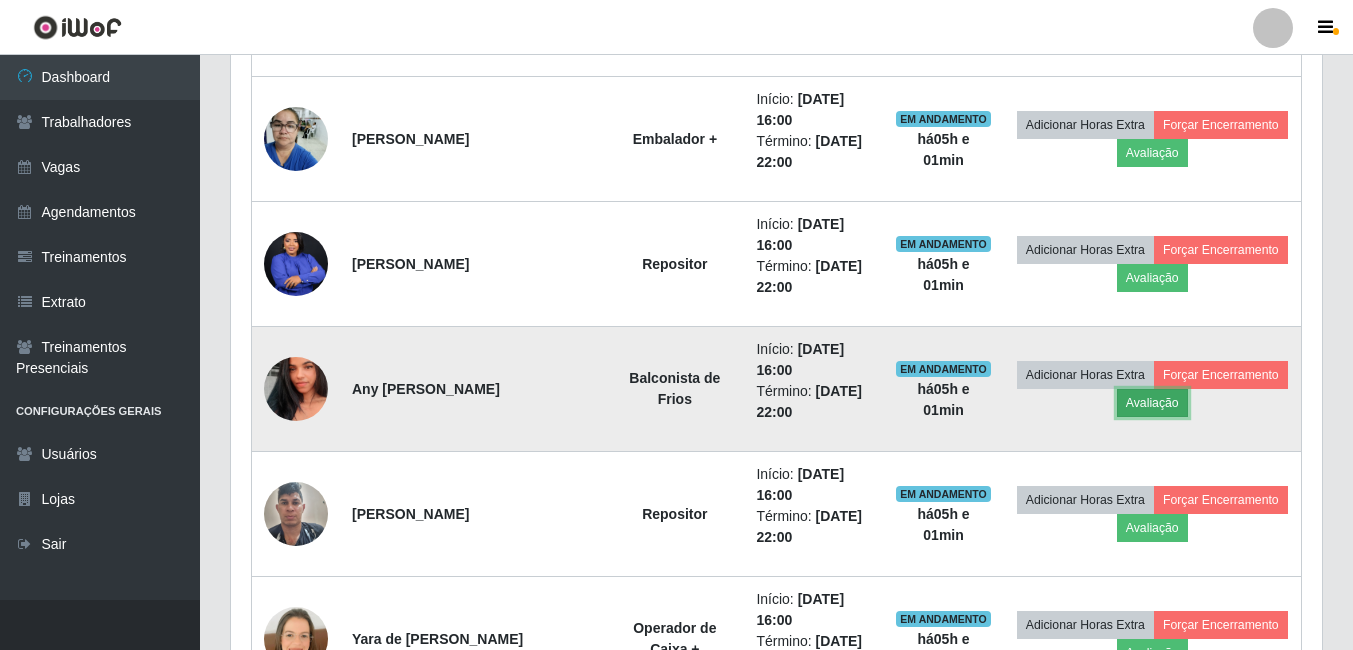 click on "Avaliação" at bounding box center (1152, 403) 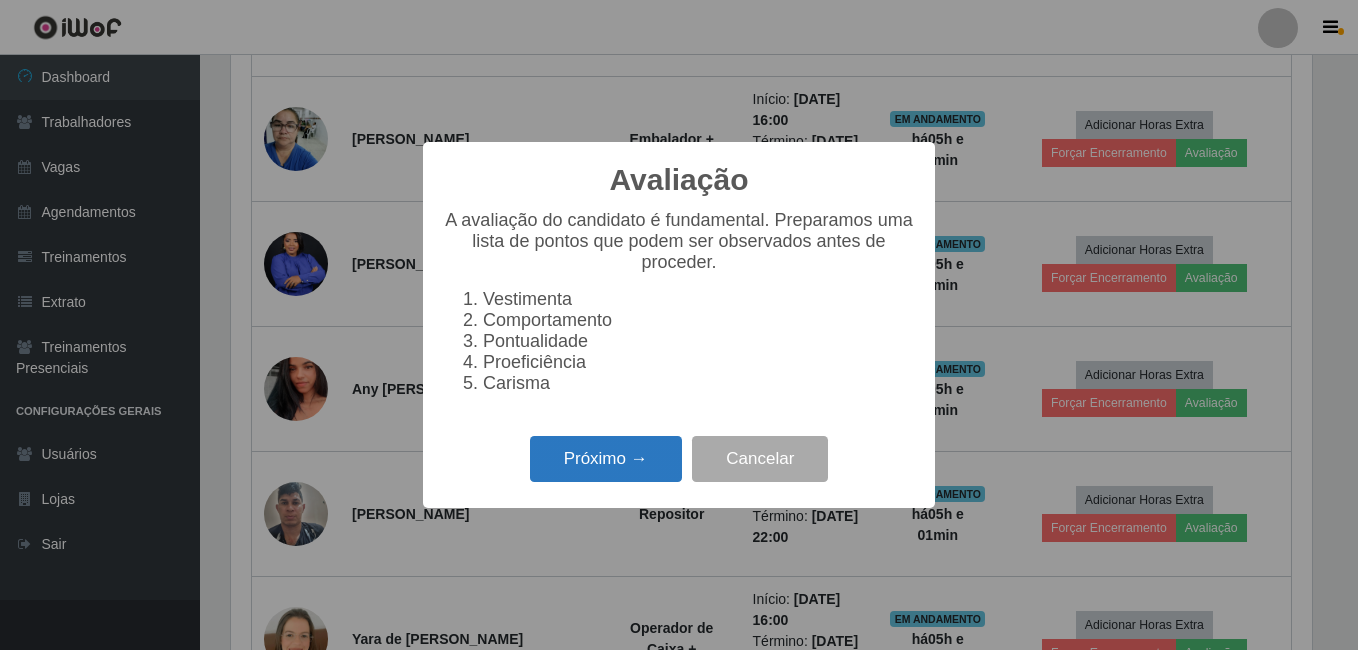 click on "Próximo →" at bounding box center [606, 459] 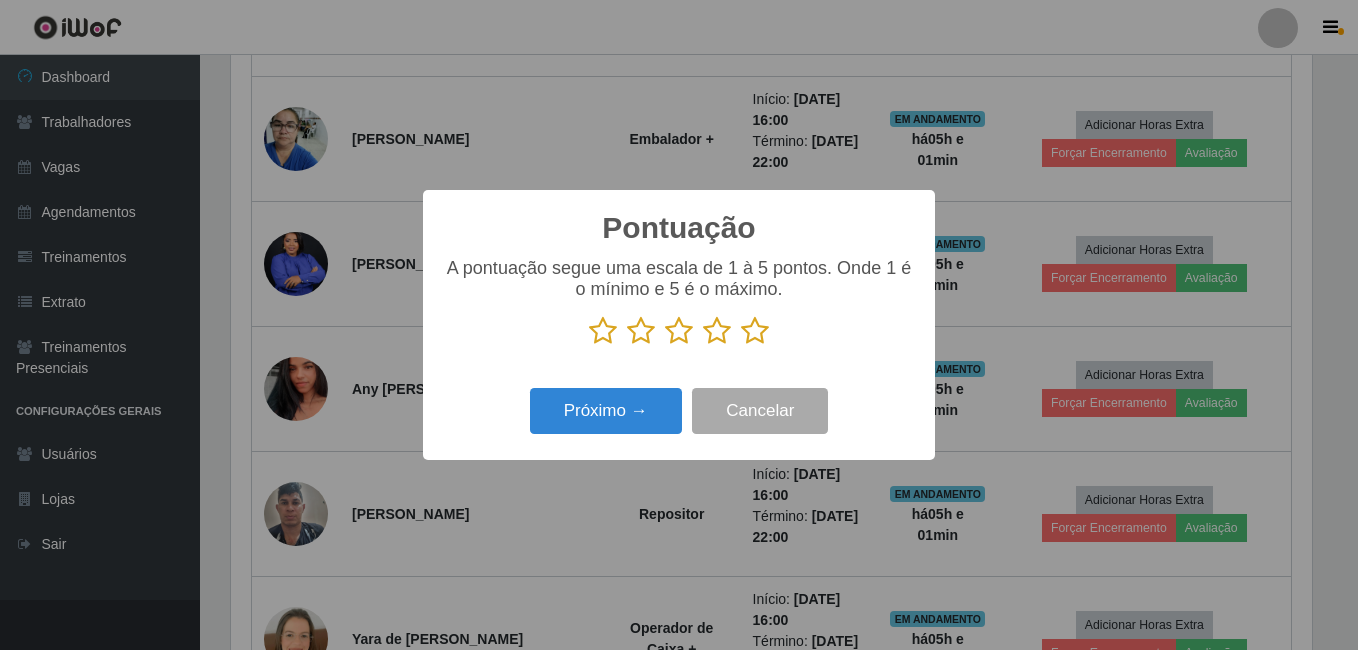 click at bounding box center [755, 331] 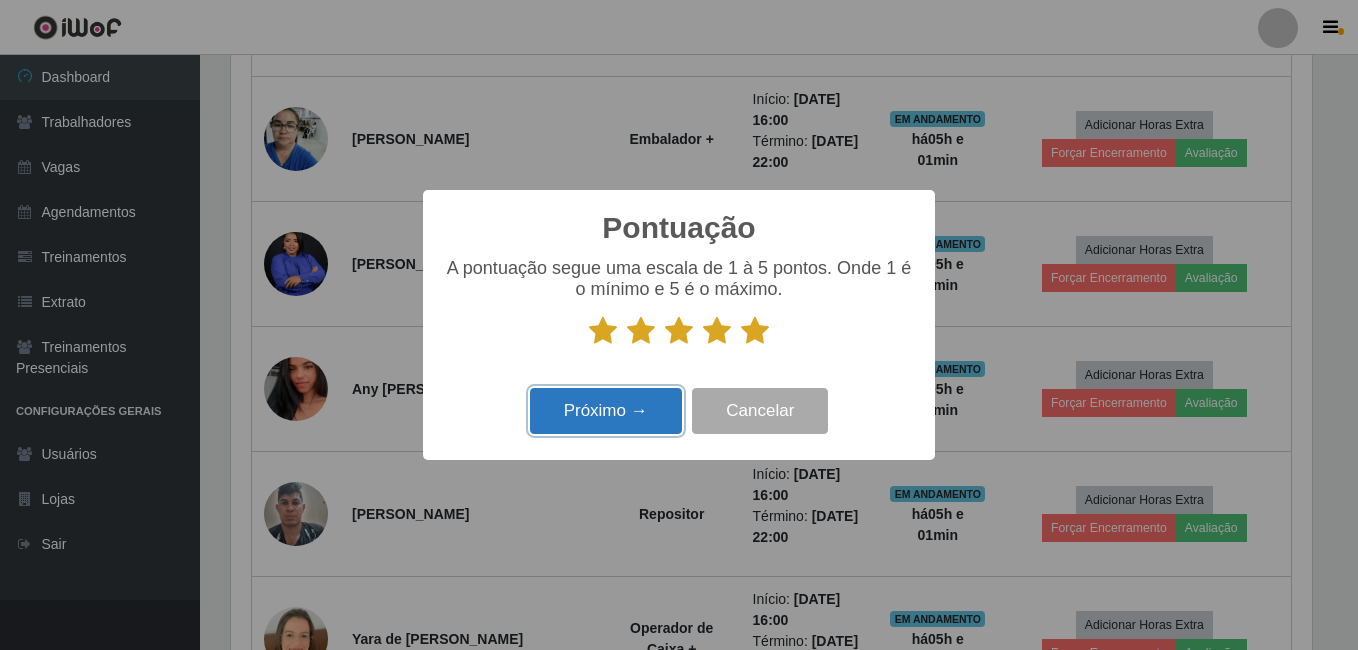 click on "Próximo →" at bounding box center (606, 411) 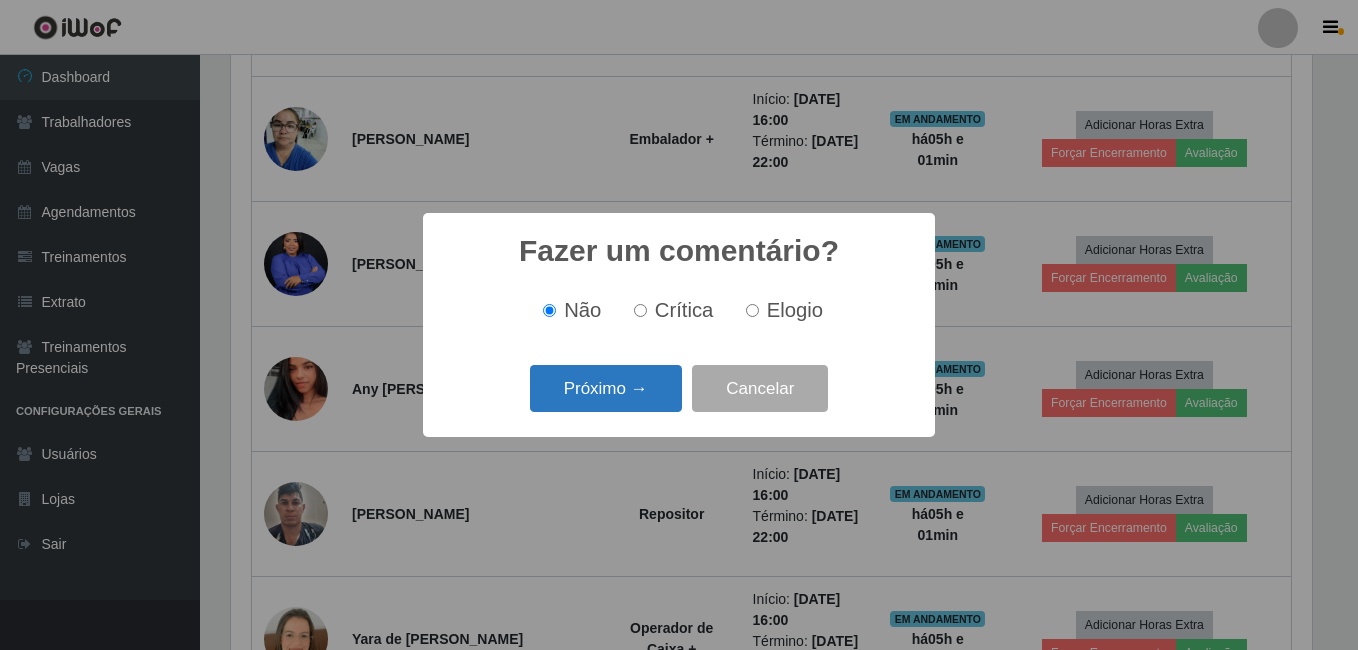 click on "Próximo →" at bounding box center [606, 388] 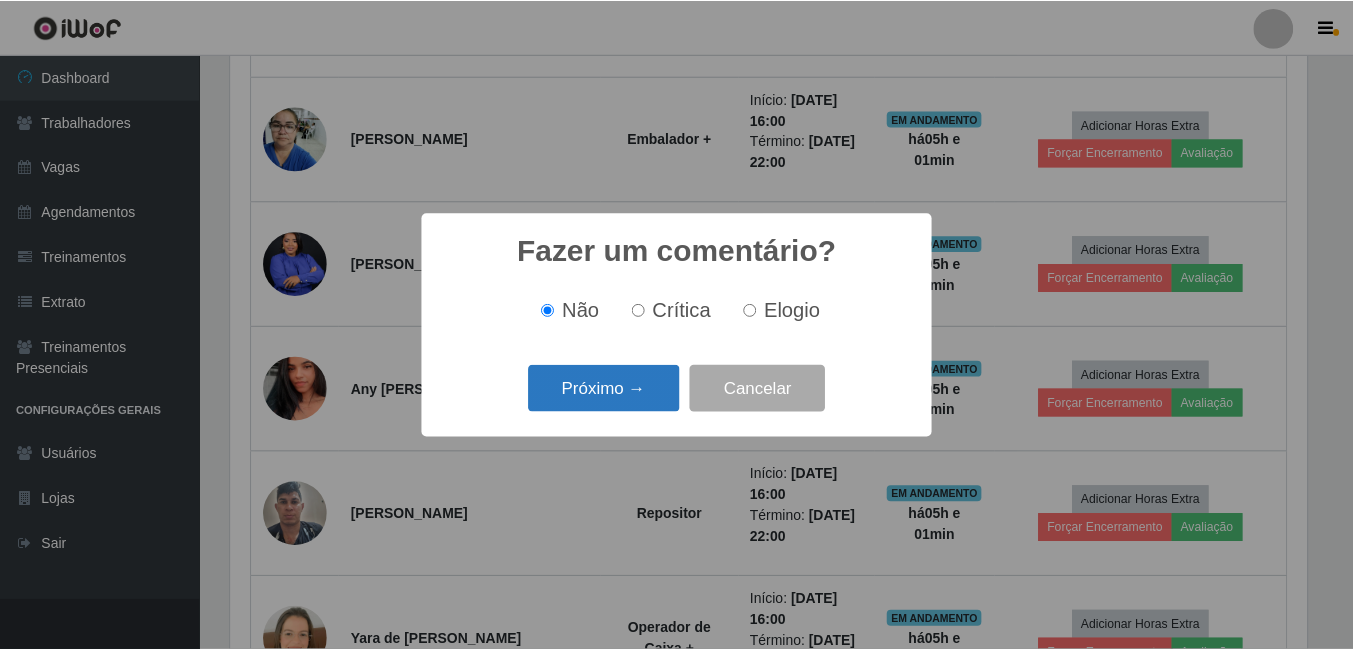 scroll, scrollTop: 999585, scrollLeft: 998919, axis: both 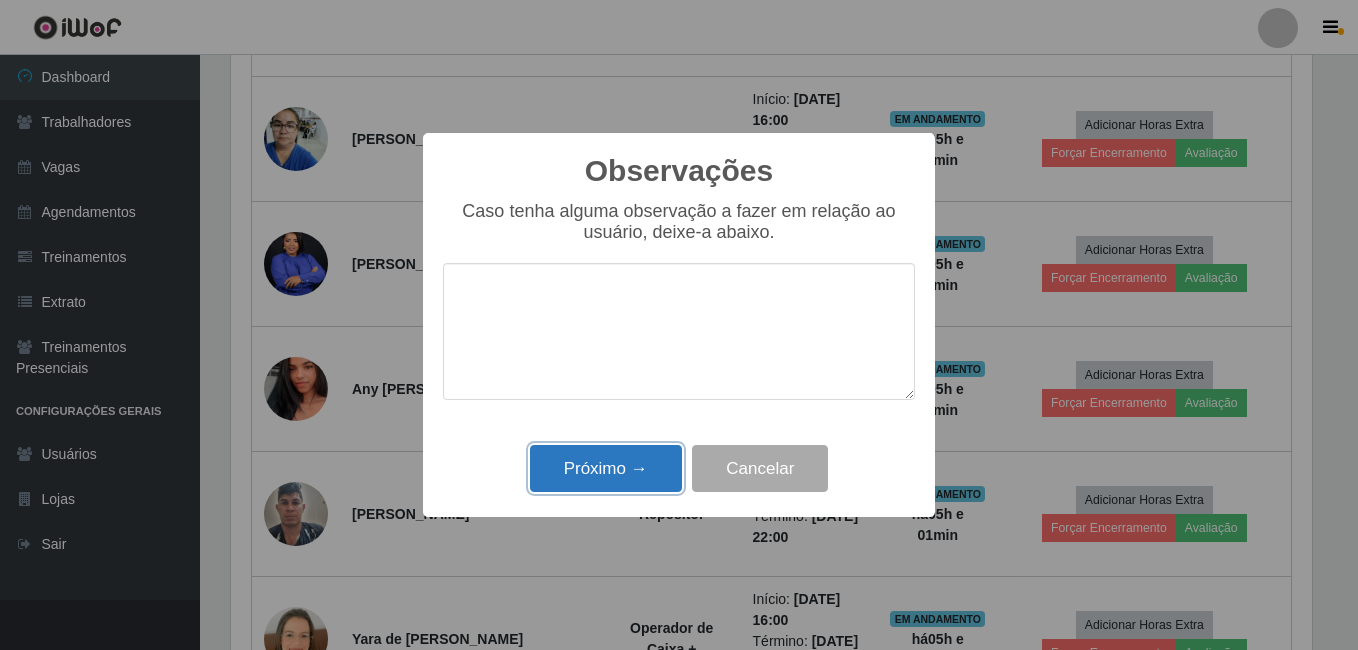 click on "Próximo →" at bounding box center (606, 468) 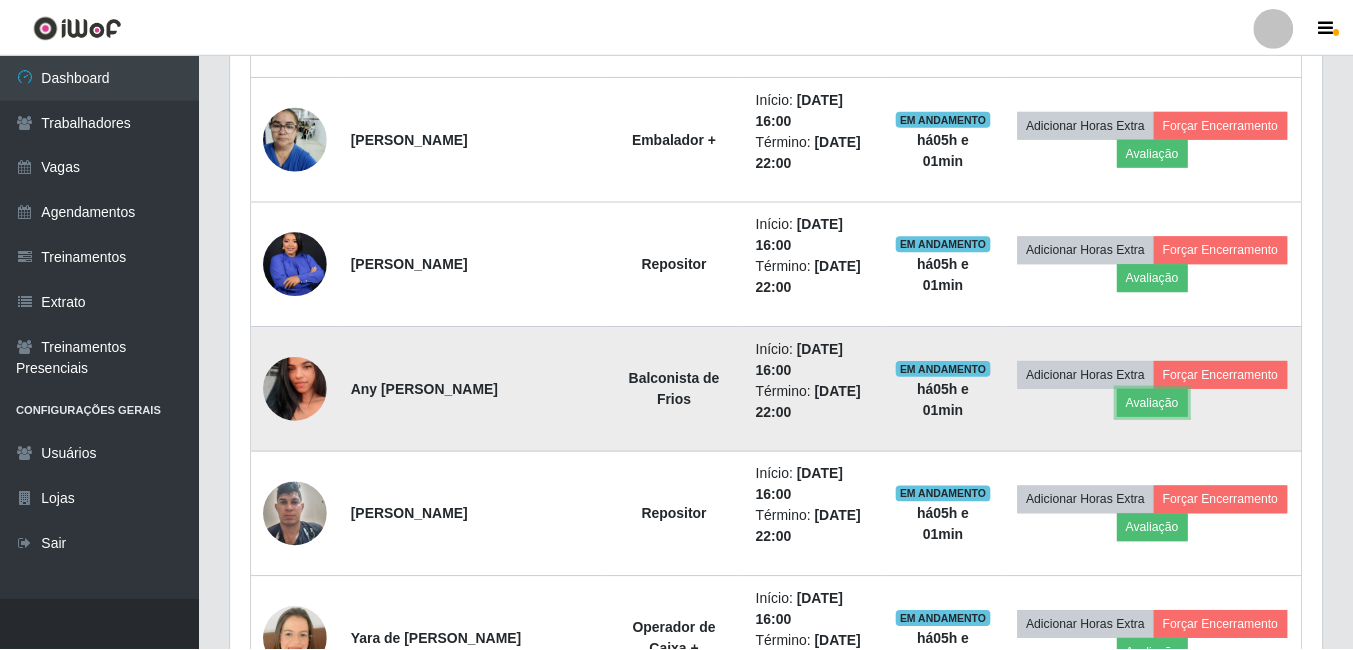 scroll, scrollTop: 999585, scrollLeft: 998909, axis: both 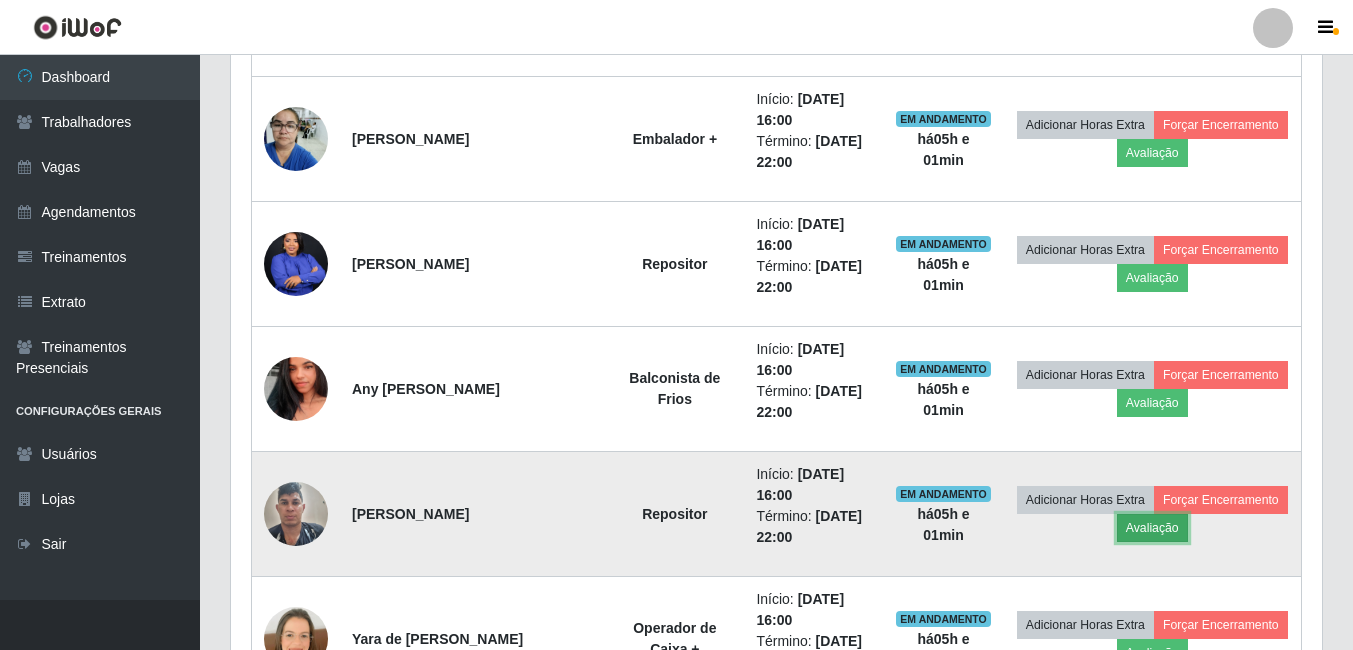click on "Avaliação" at bounding box center (1152, 528) 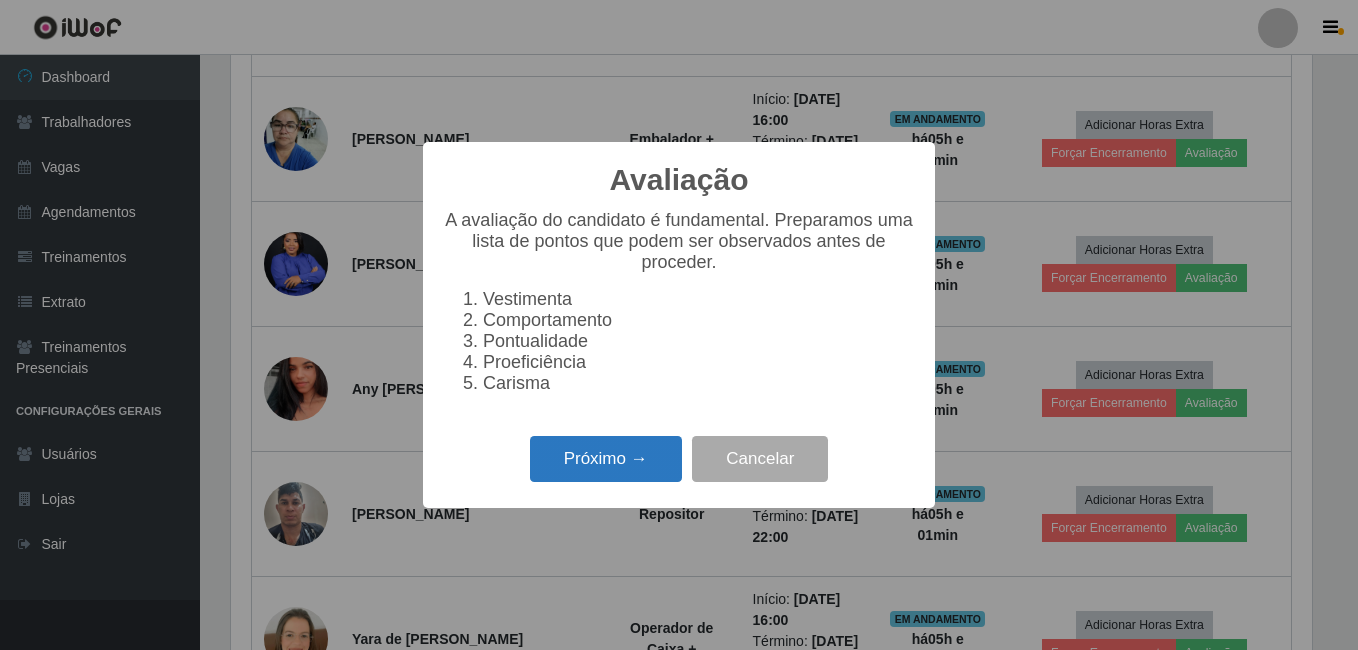 click on "Próximo →" at bounding box center [606, 459] 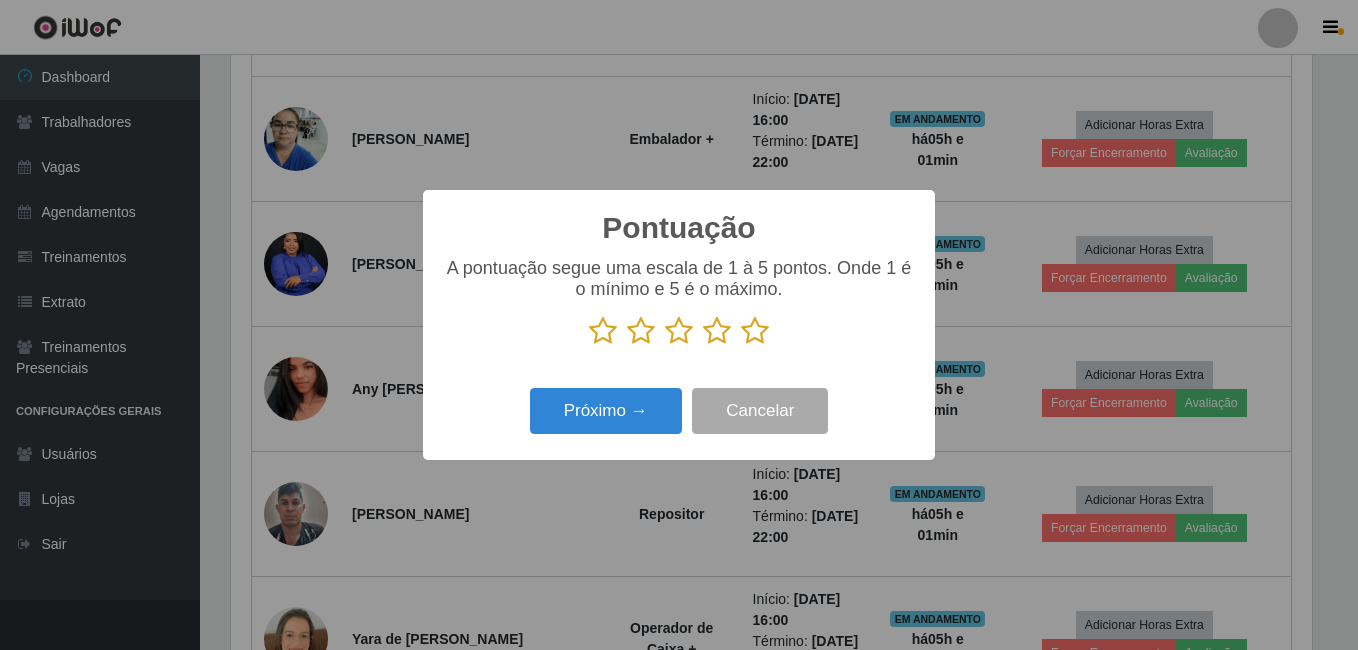 drag, startPoint x: 732, startPoint y: 341, endPoint x: 741, endPoint y: 347, distance: 10.816654 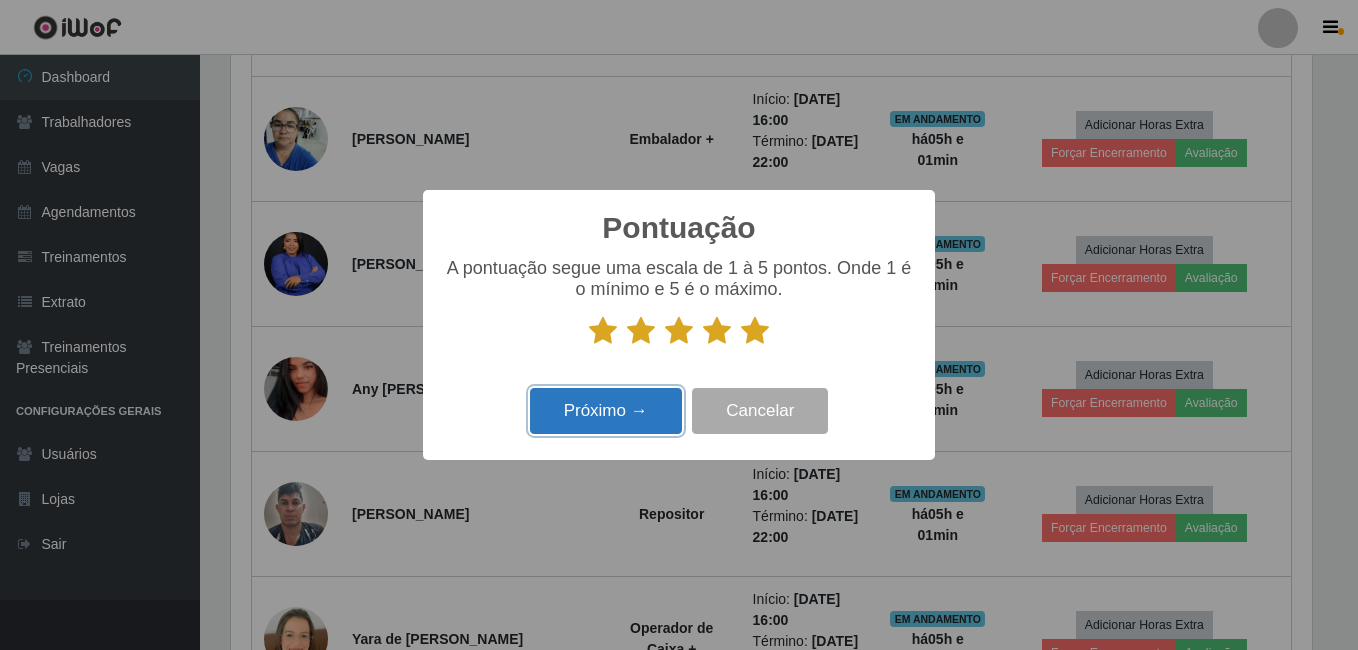 click on "Próximo →" at bounding box center (606, 411) 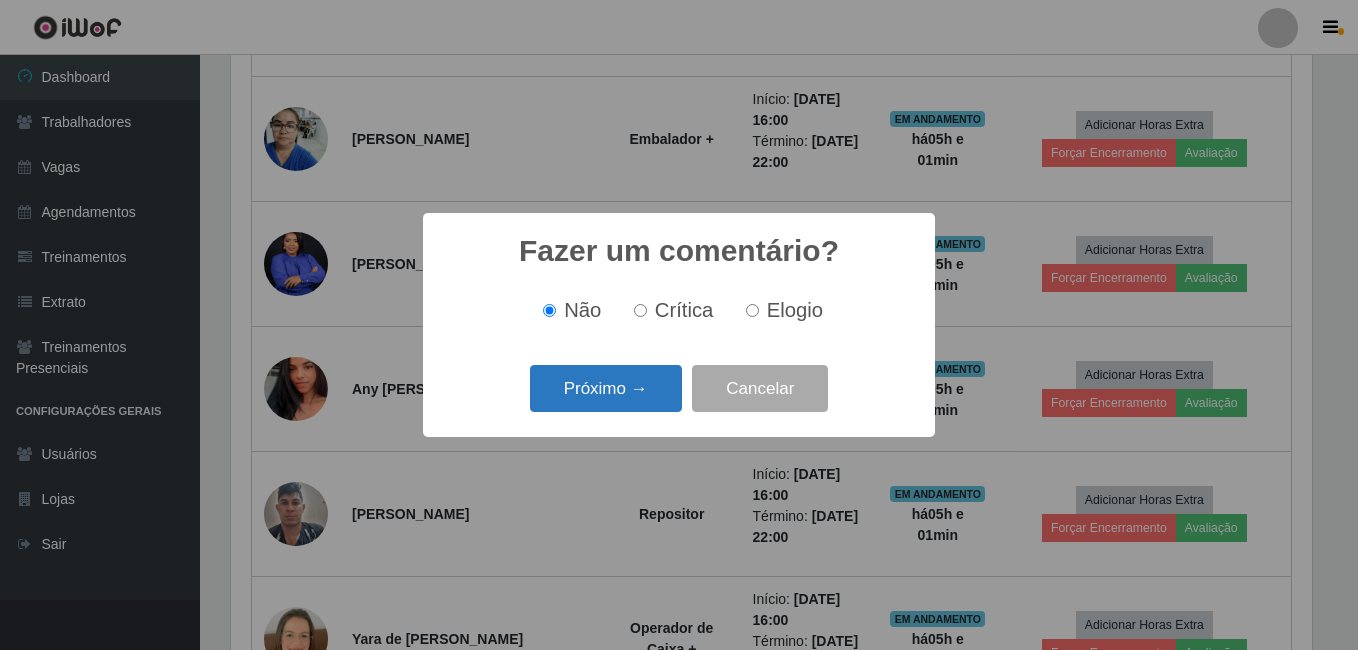 click on "Próximo →" at bounding box center (606, 388) 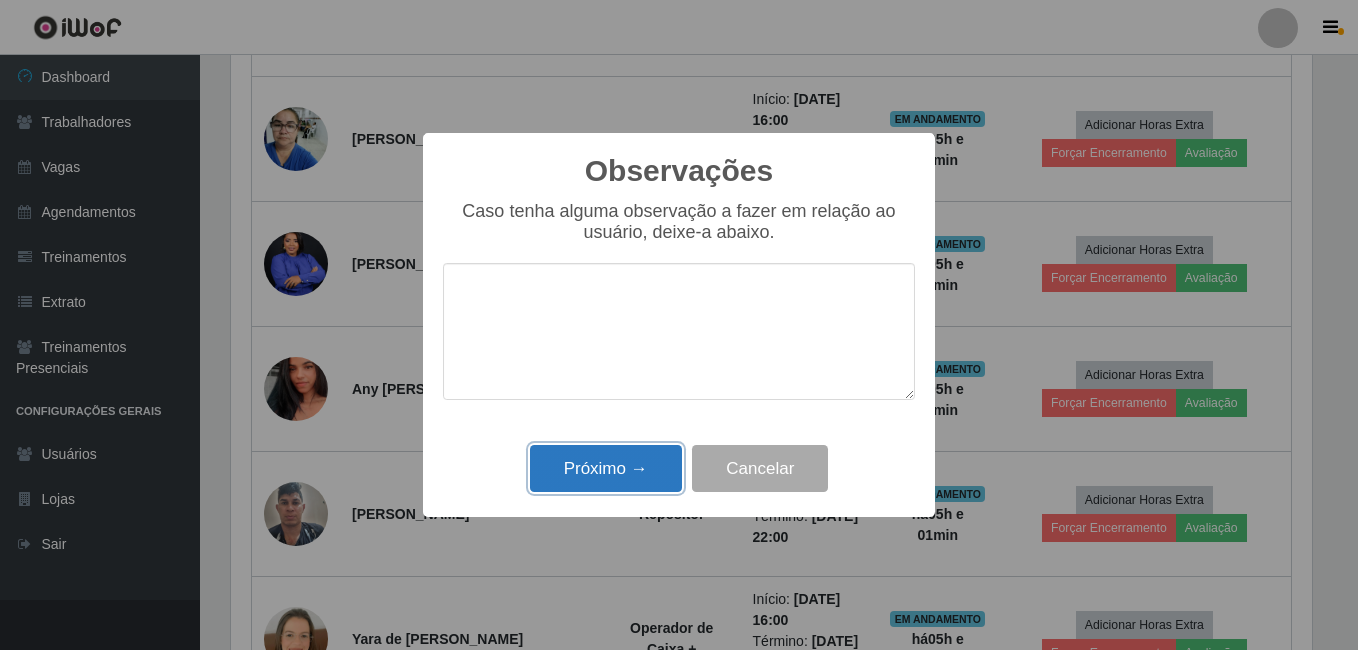 click on "Próximo →" at bounding box center [606, 468] 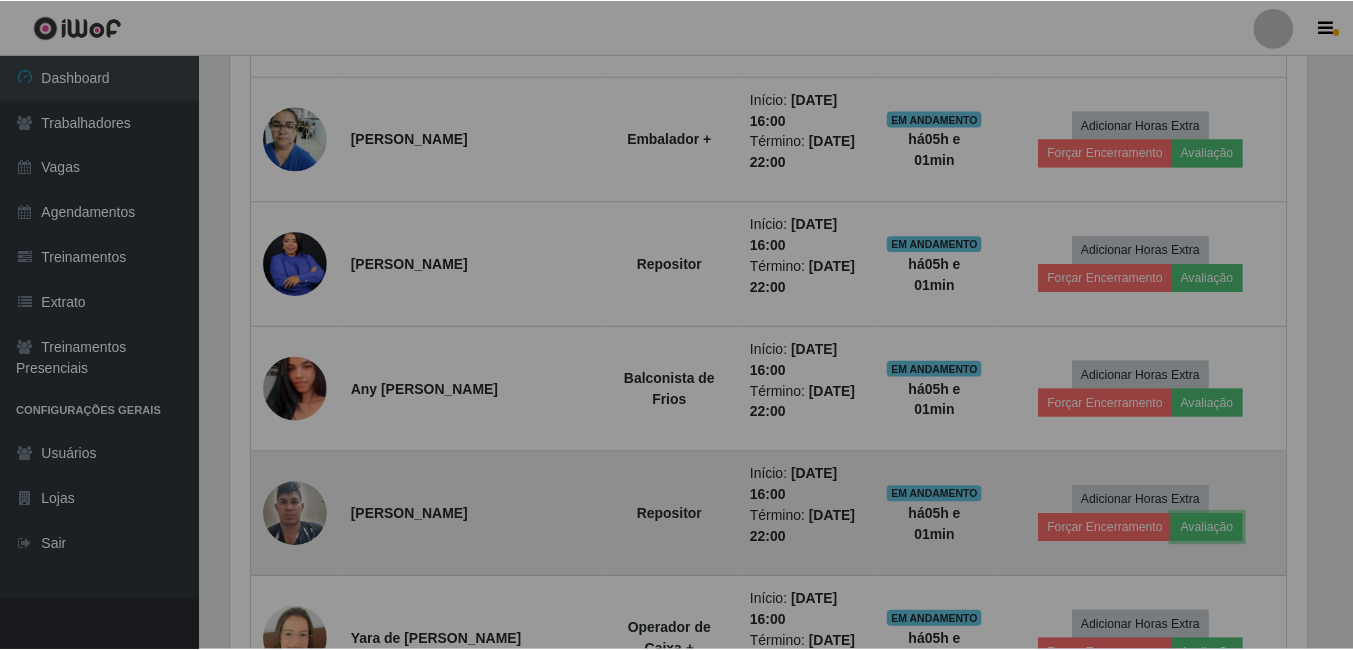 scroll, scrollTop: 999585, scrollLeft: 998909, axis: both 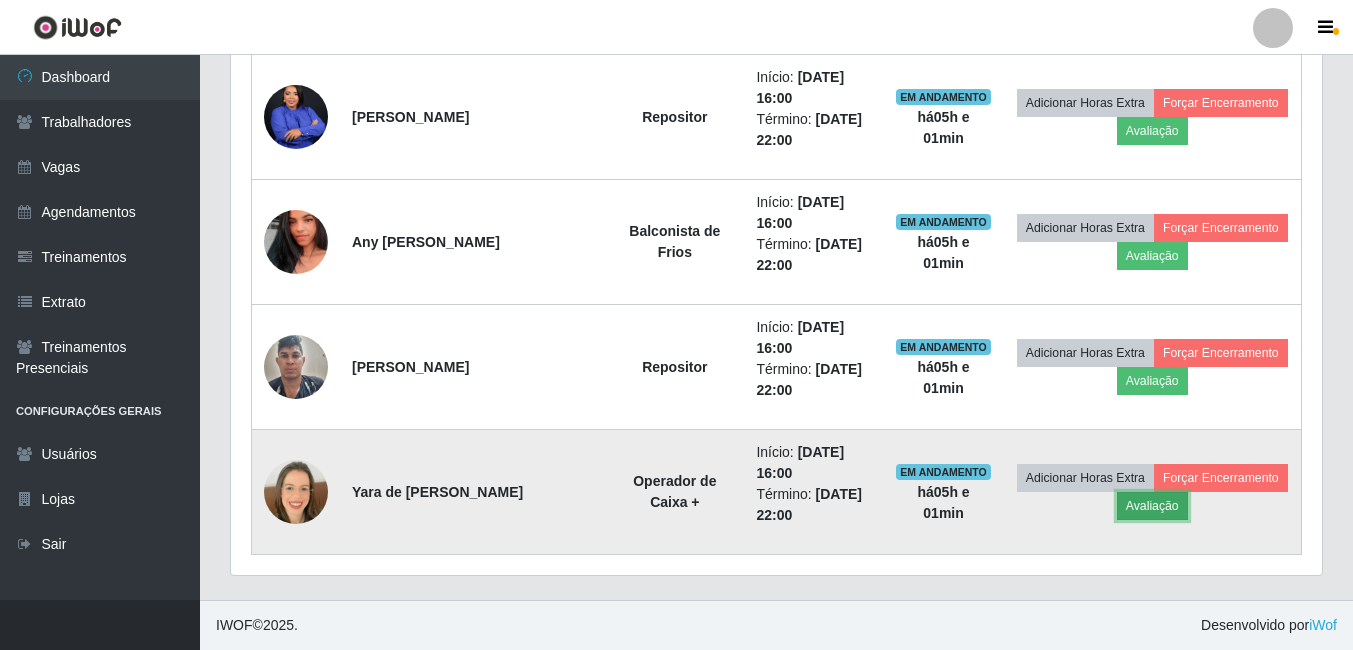 click on "Avaliação" at bounding box center [1152, 506] 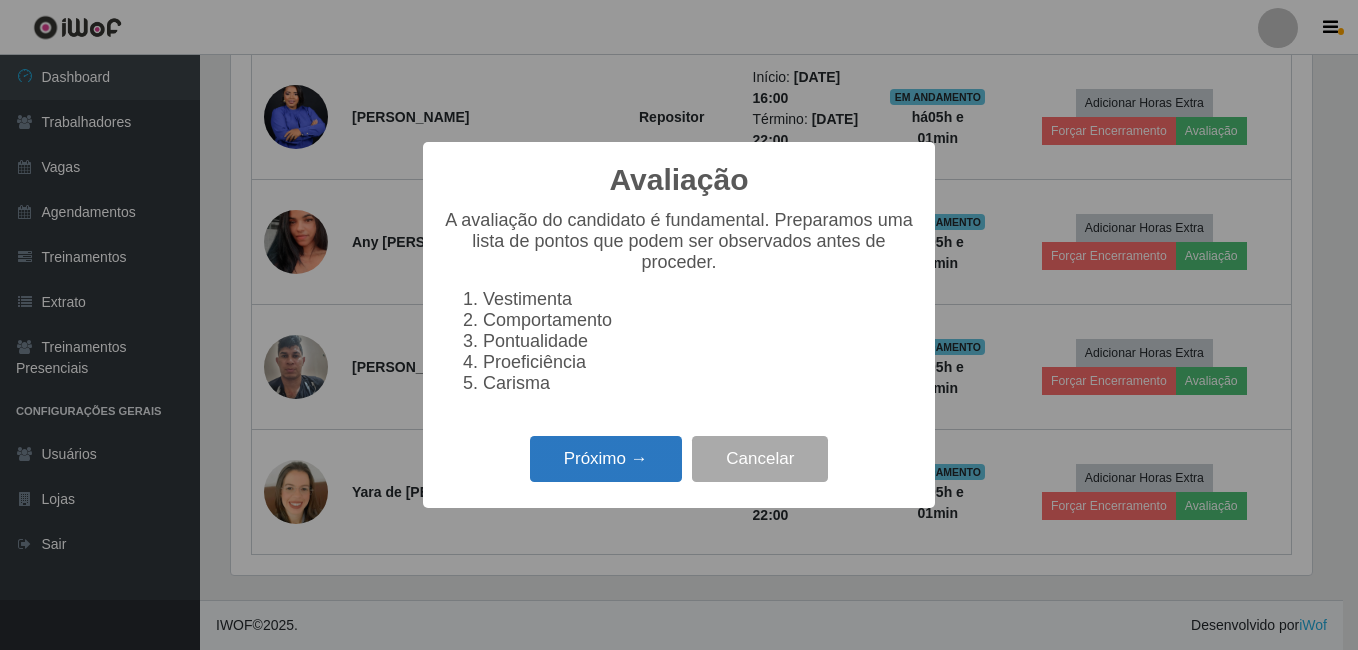 click on "Próximo →" at bounding box center (606, 459) 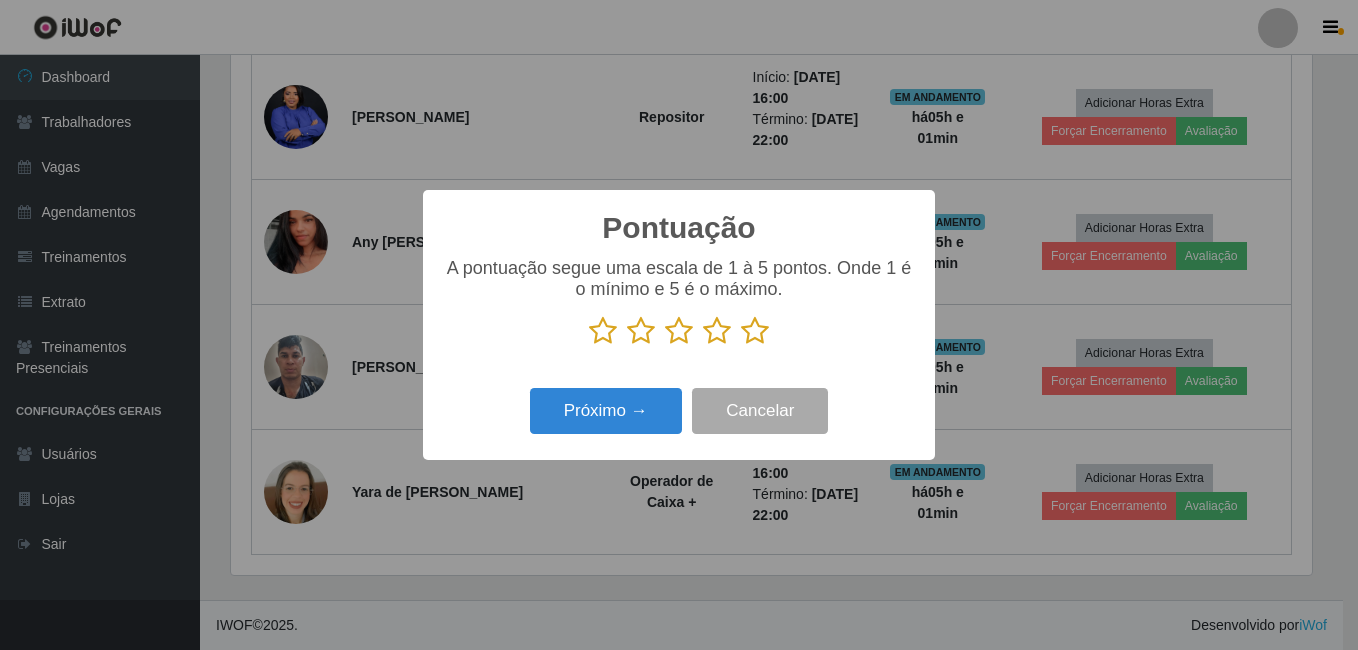 click at bounding box center [755, 331] 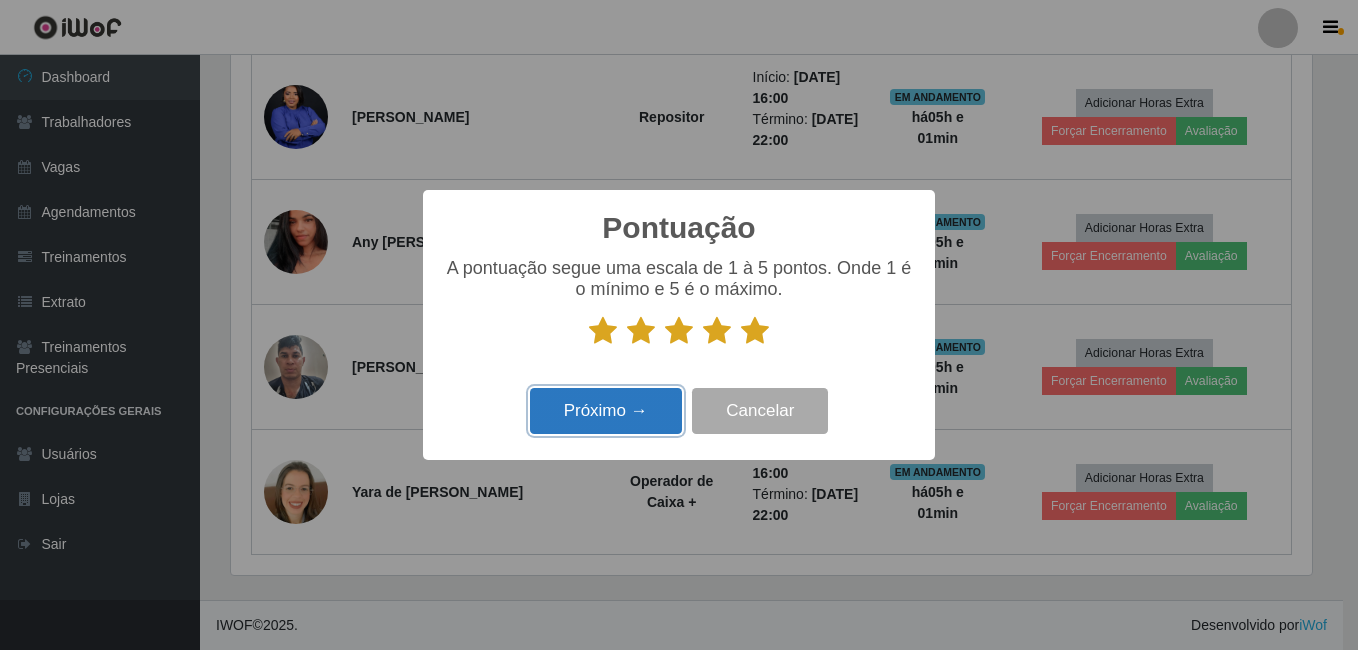 click on "Próximo →" at bounding box center [606, 411] 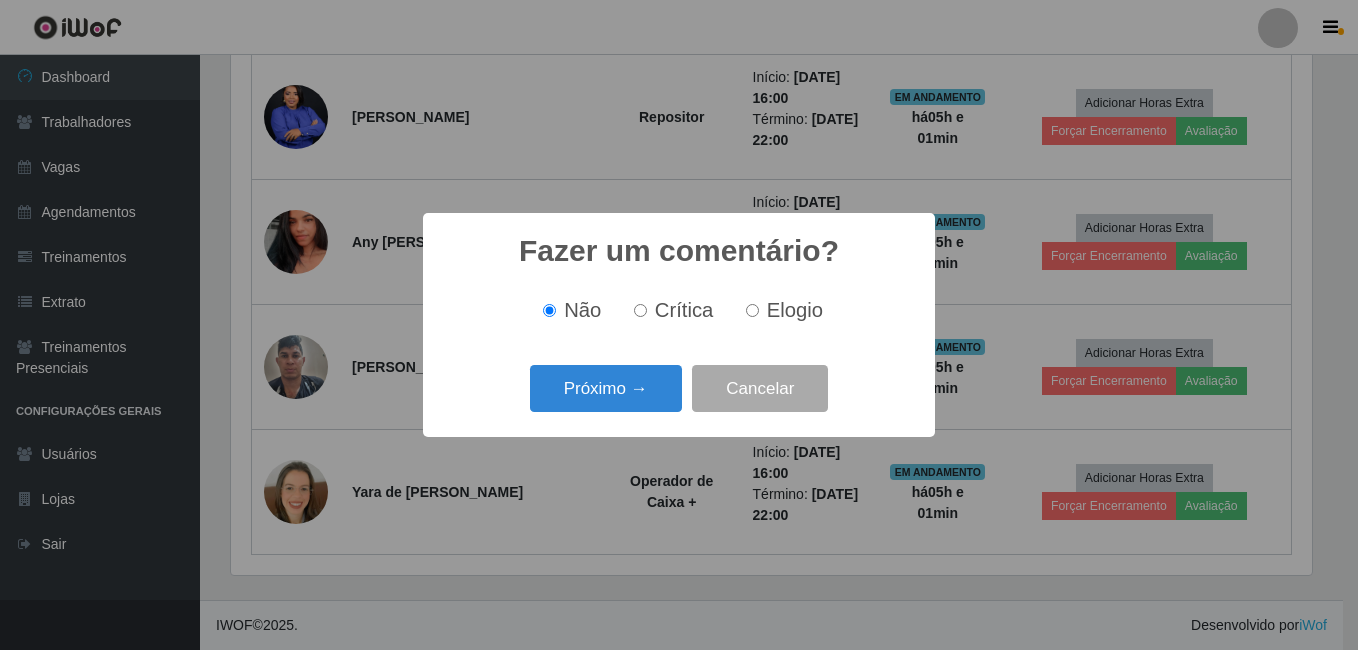 drag, startPoint x: 592, startPoint y: 428, endPoint x: 601, endPoint y: 391, distance: 38.078865 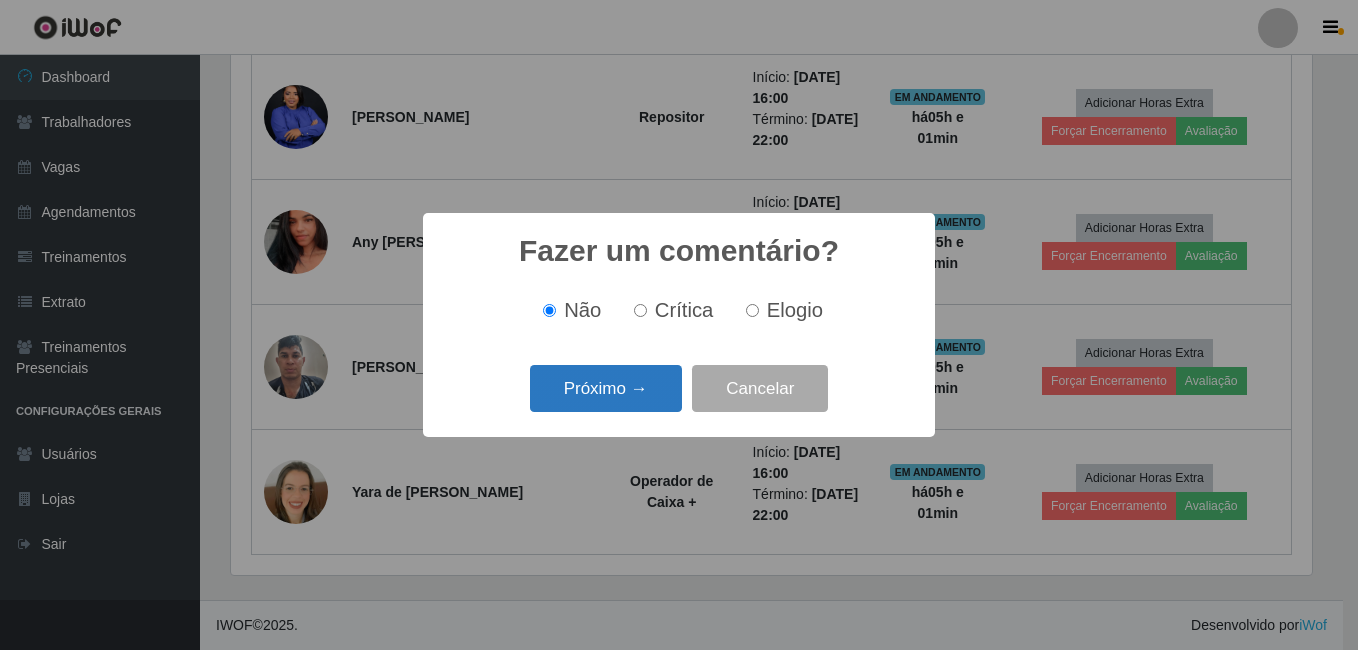 click on "Próximo →" at bounding box center [606, 388] 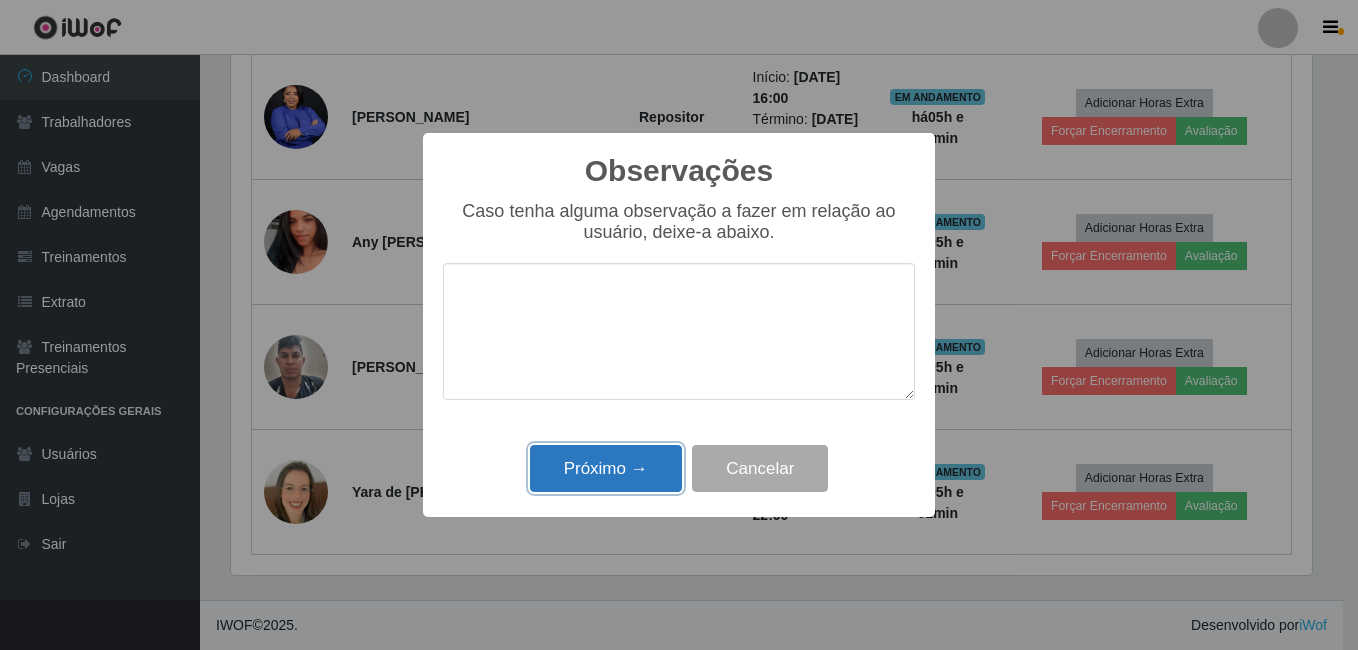 click on "Próximo →" at bounding box center (606, 468) 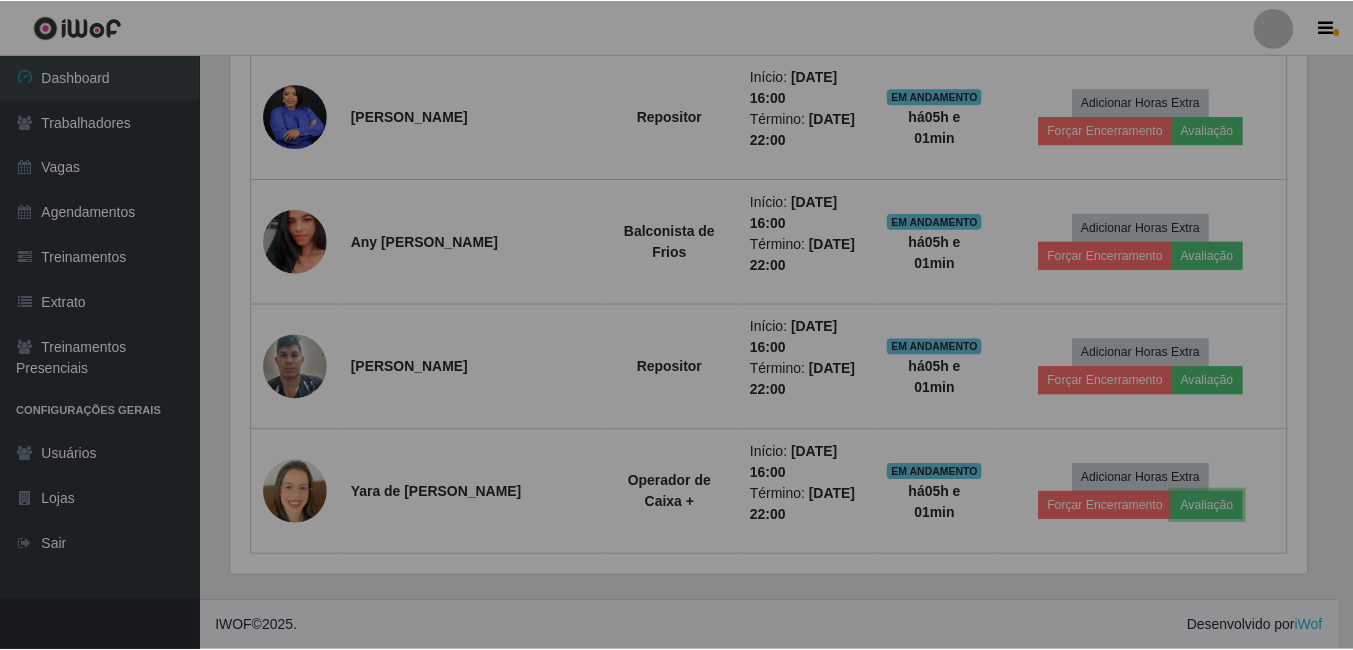 scroll, scrollTop: 999585, scrollLeft: 998909, axis: both 